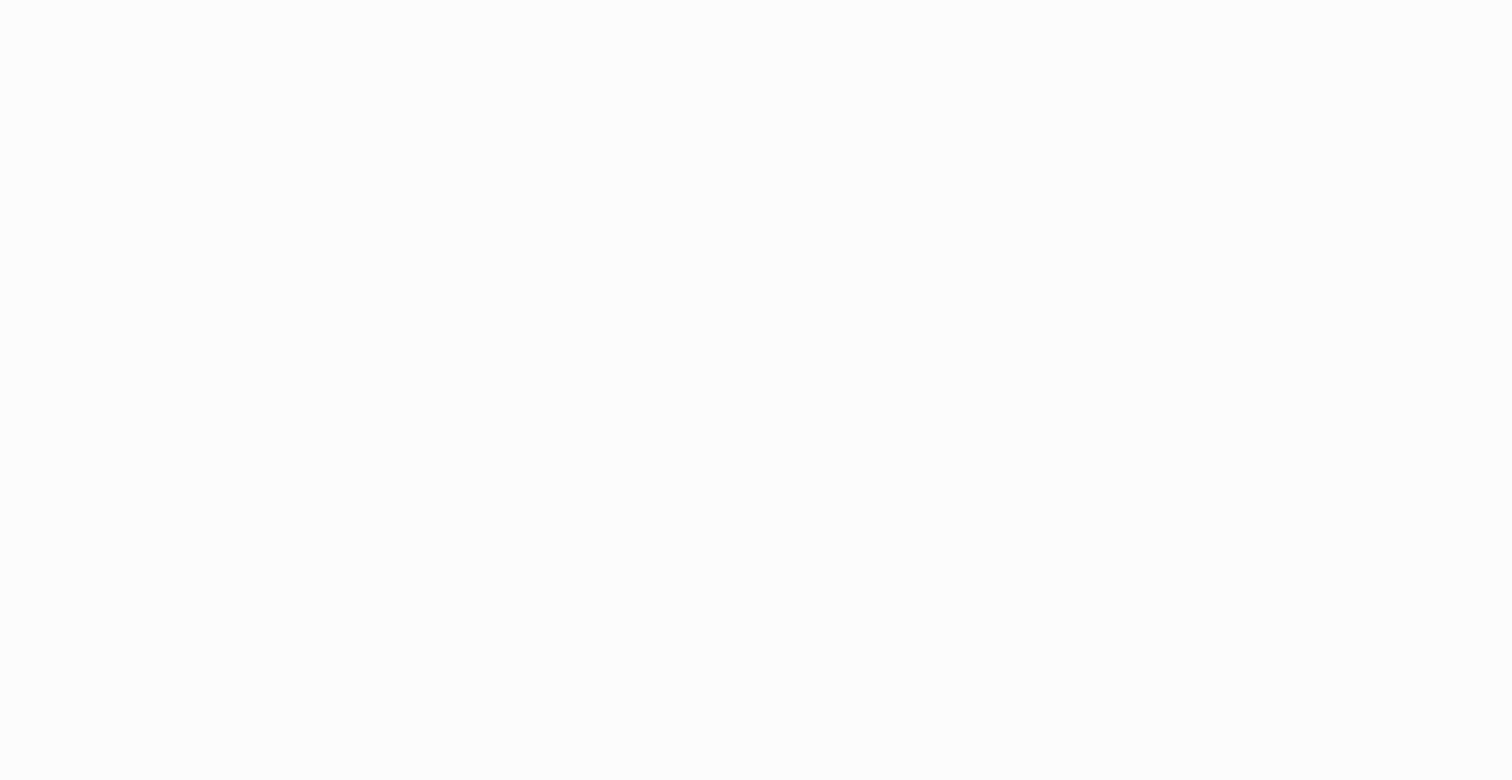 scroll, scrollTop: 0, scrollLeft: 0, axis: both 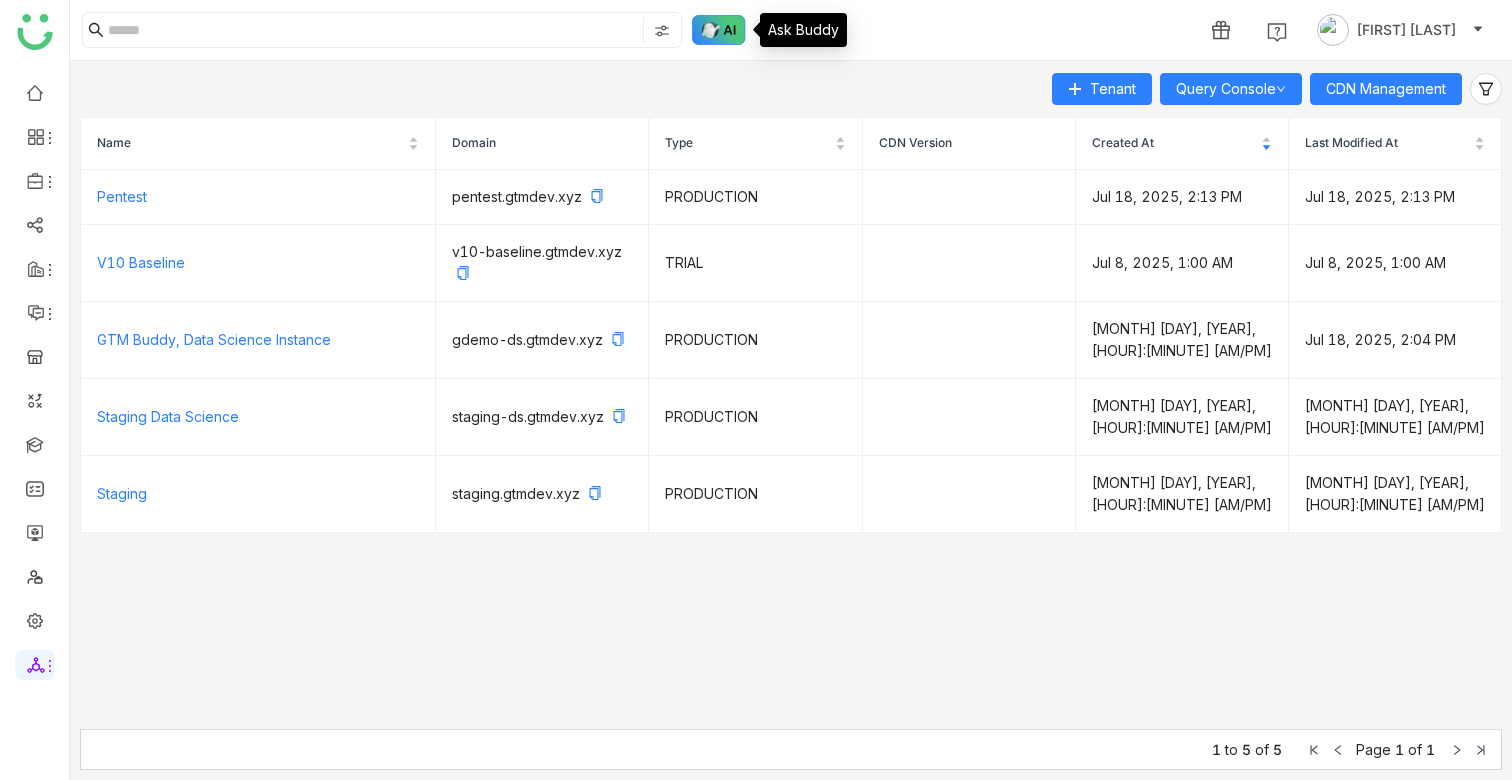 click 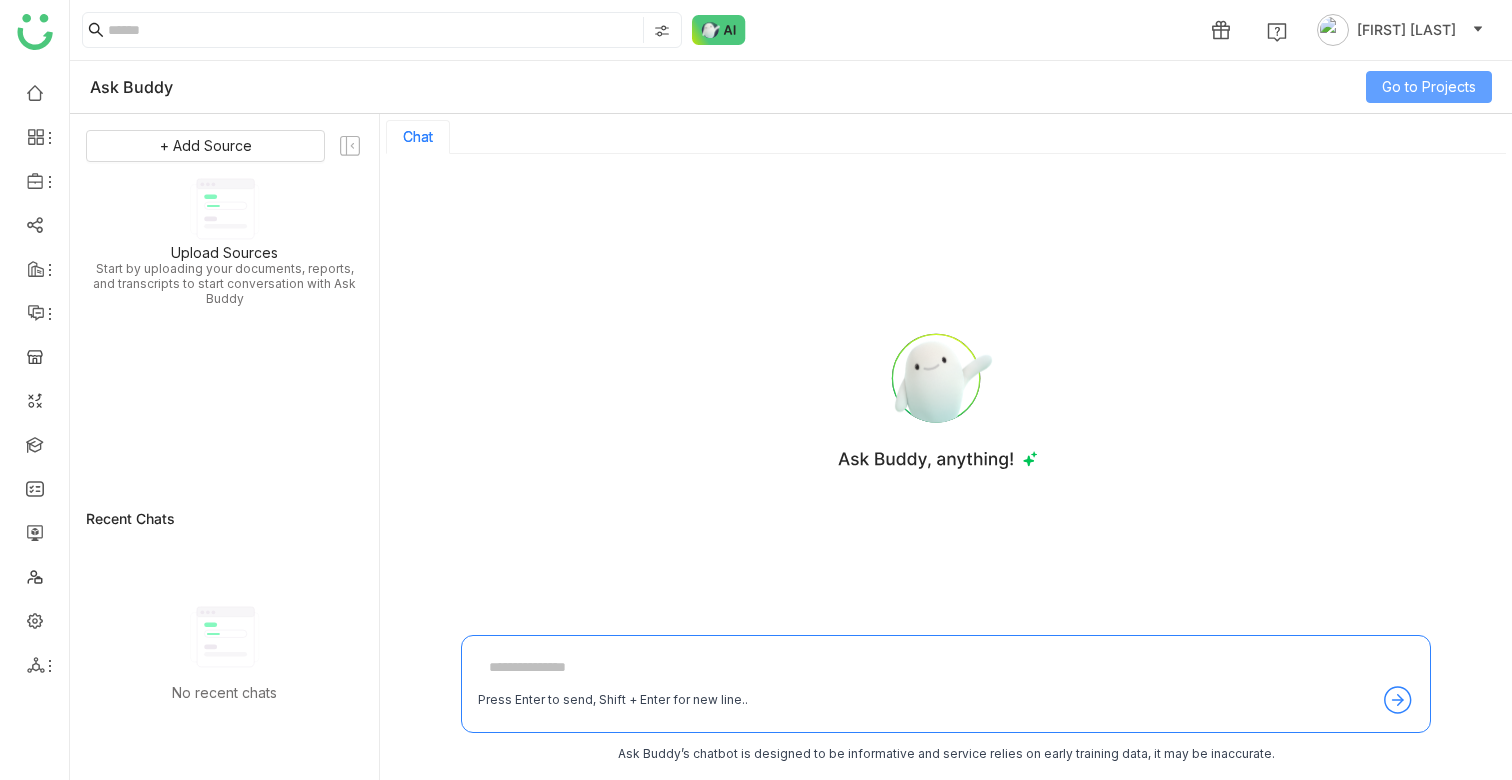 click on "Go to Projects" 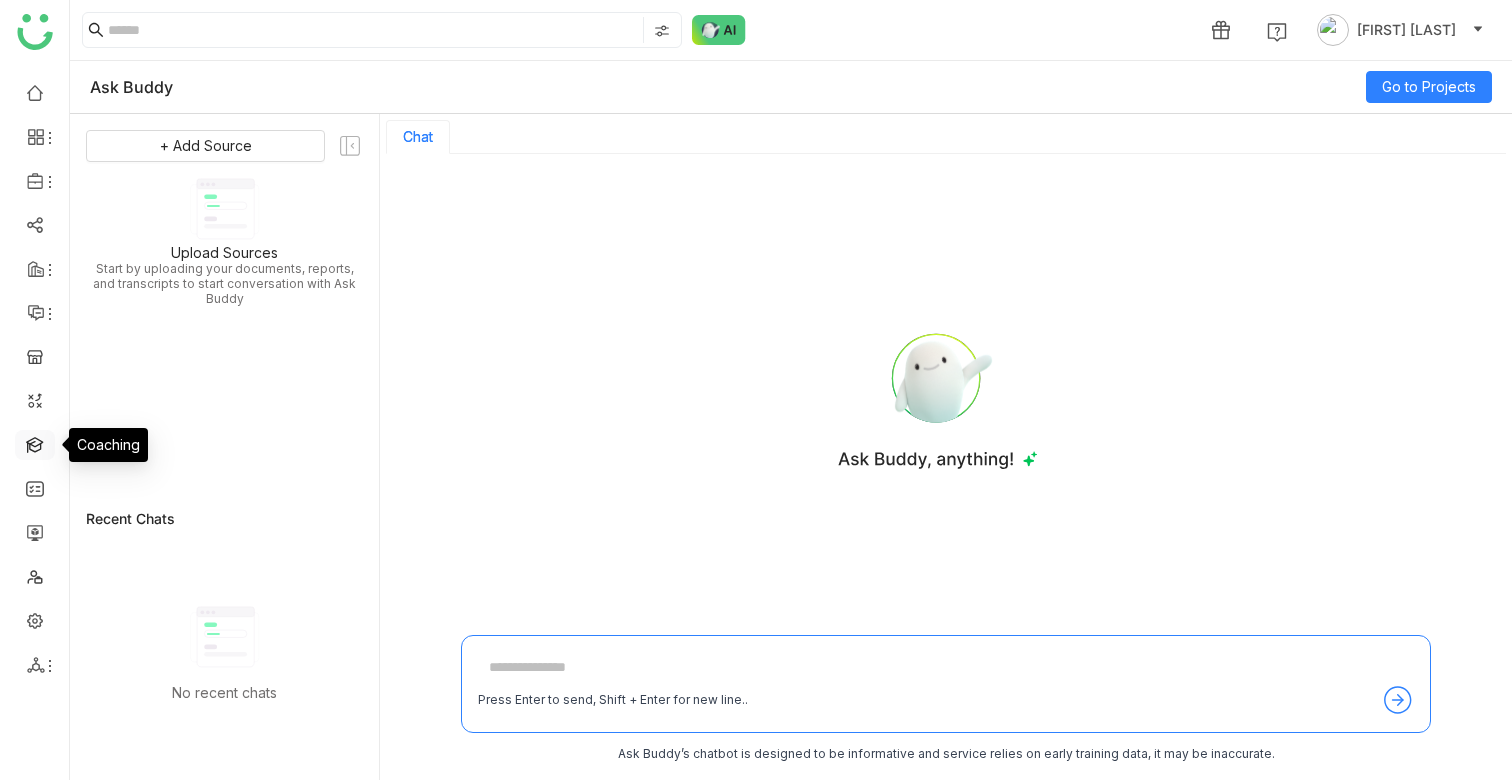 click at bounding box center [35, 443] 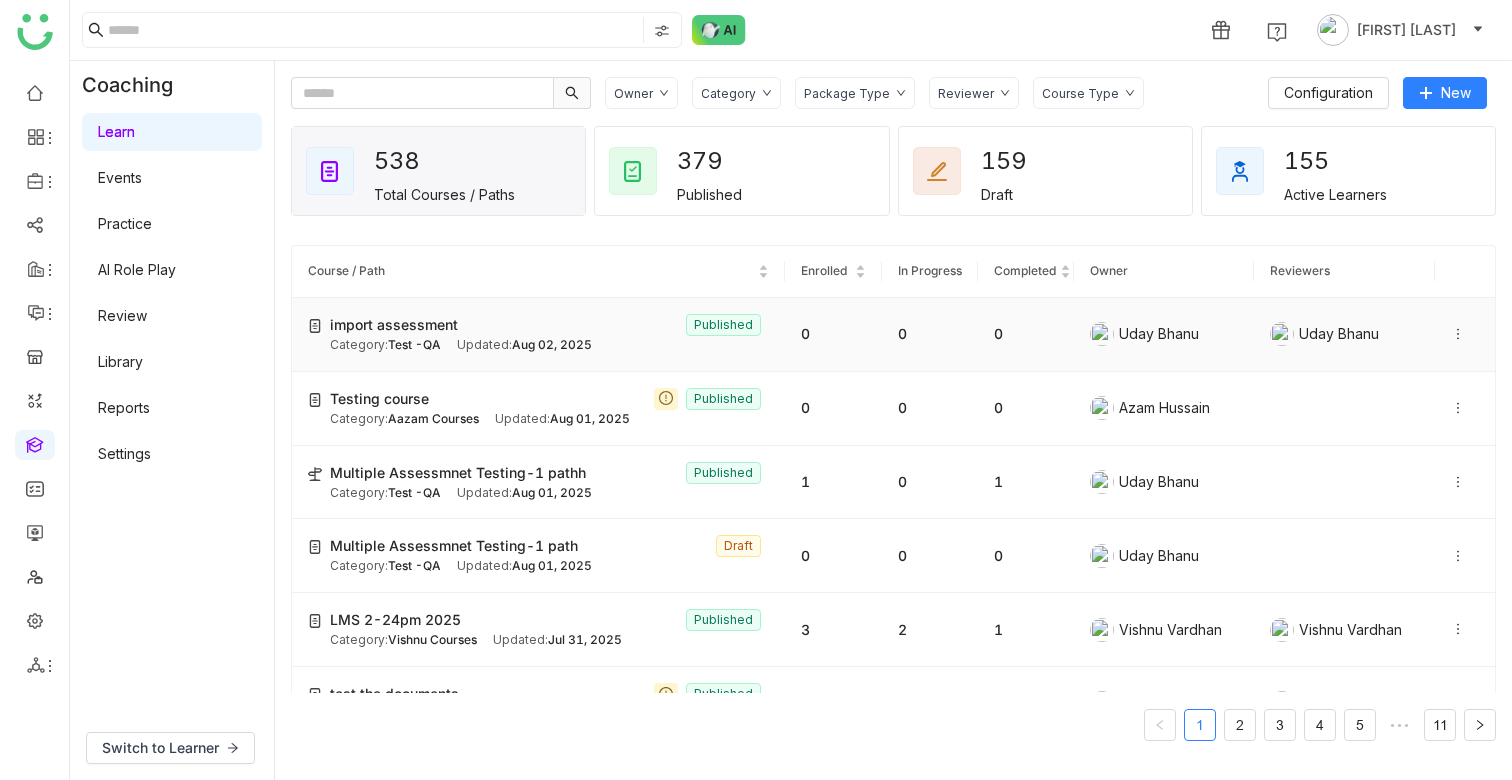 click 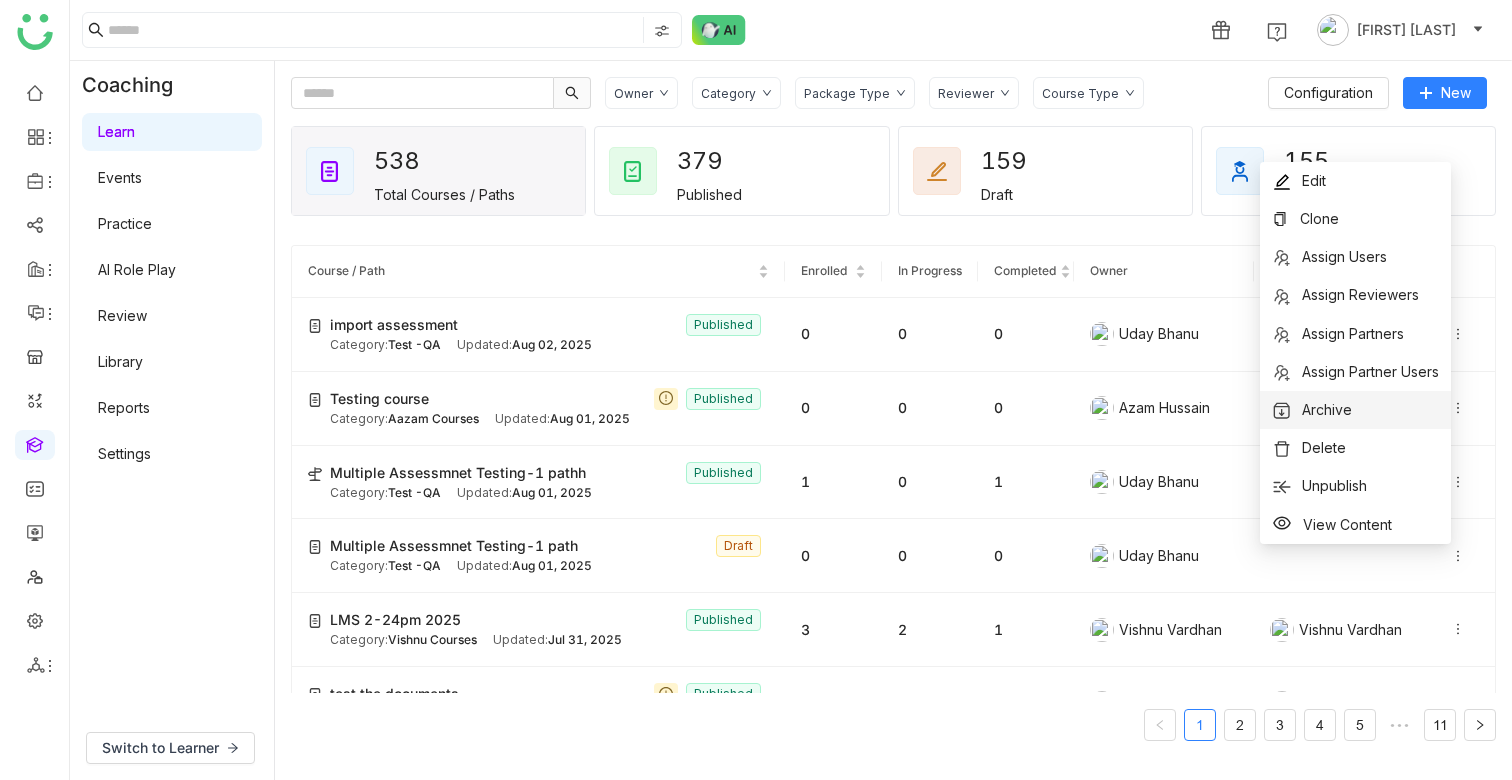 click on "Archive" at bounding box center (1327, 409) 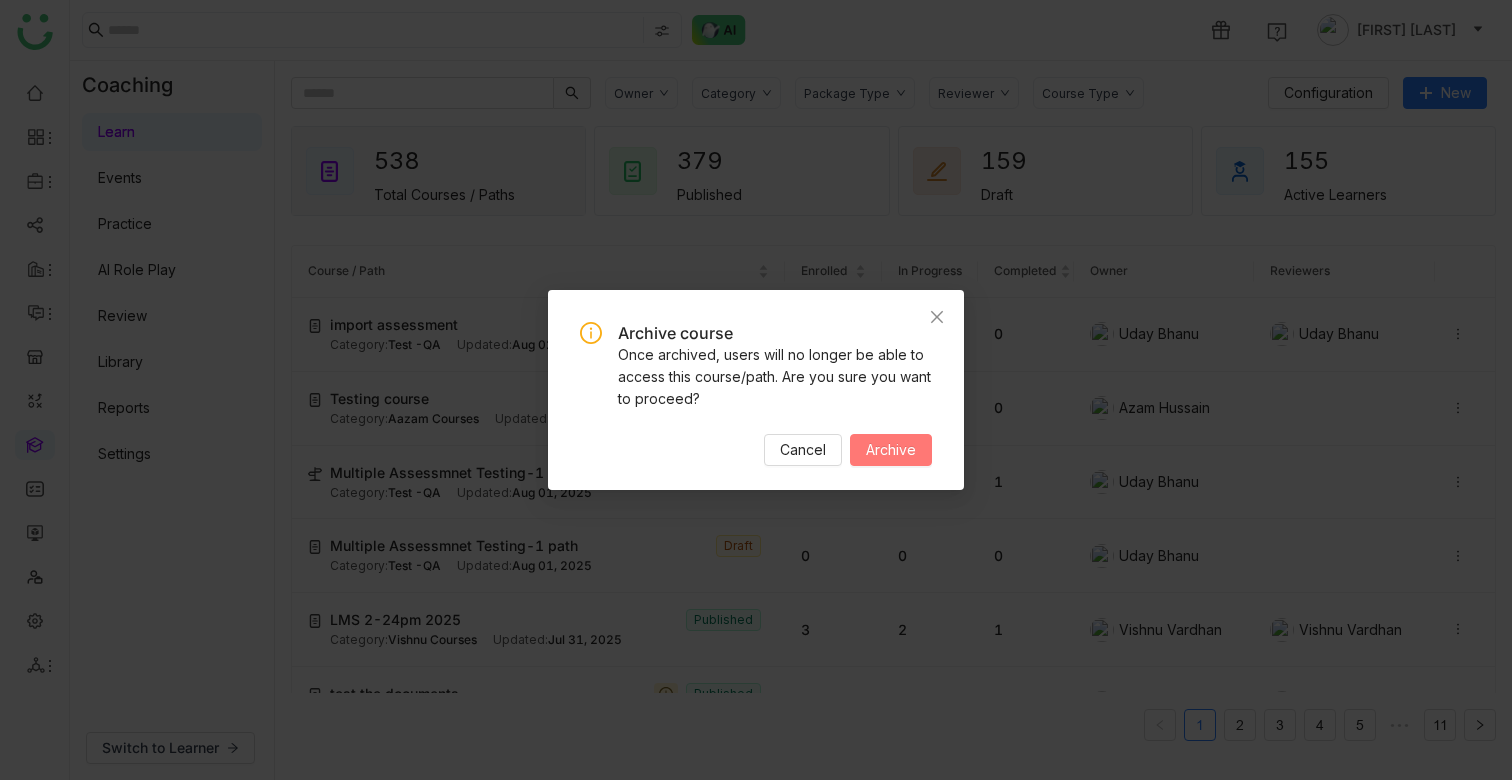 click on "Archive" at bounding box center (891, 450) 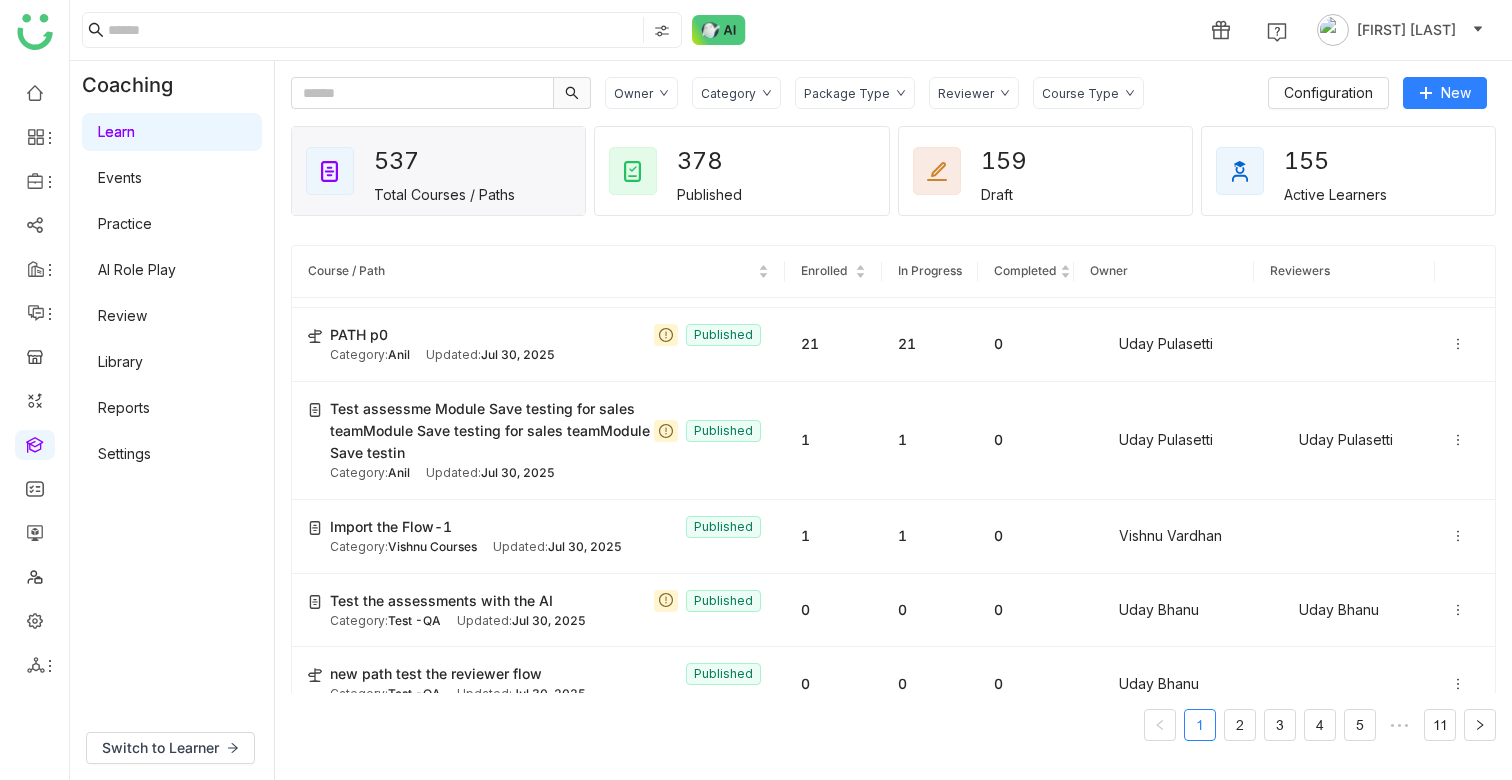 scroll, scrollTop: 735, scrollLeft: 0, axis: vertical 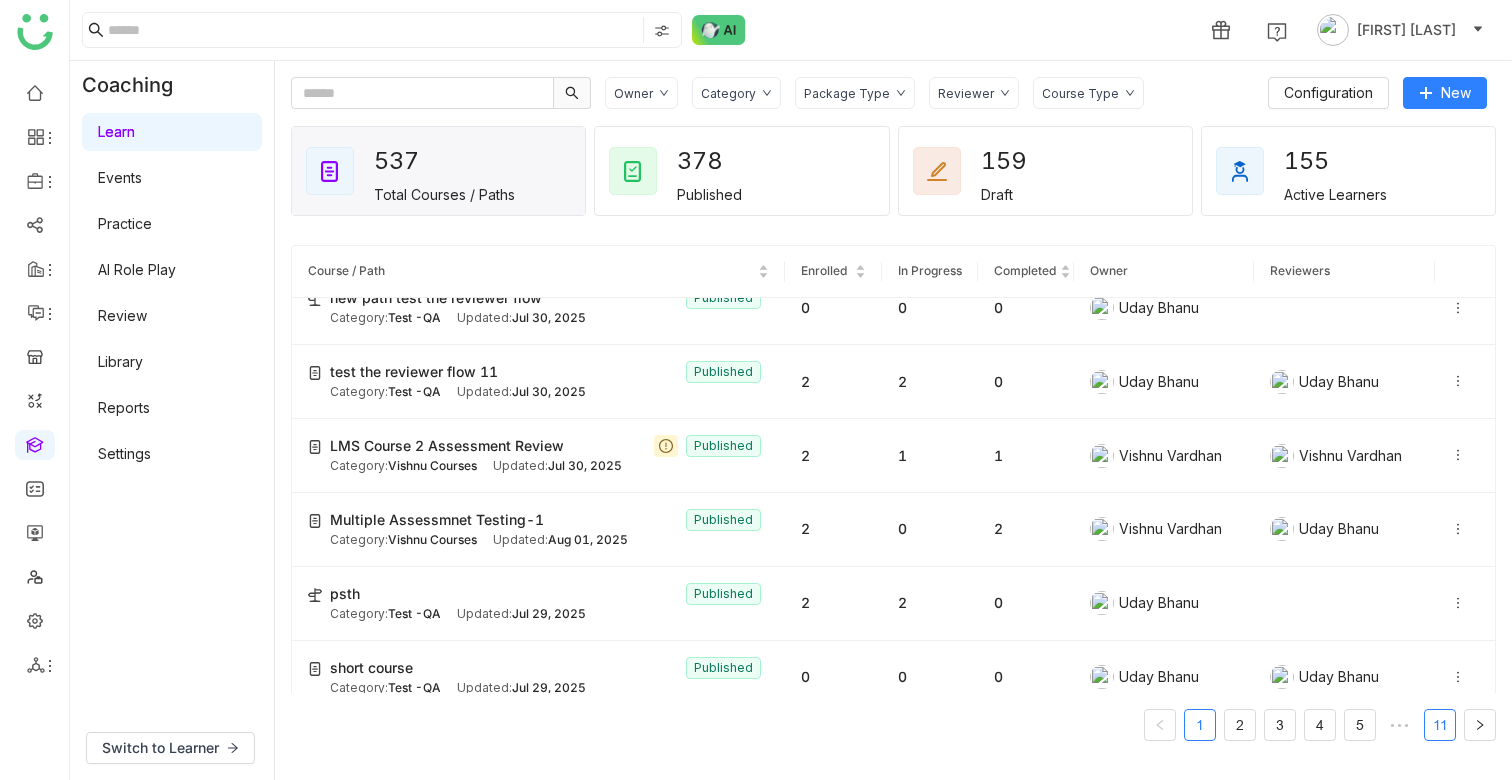 click on "11" 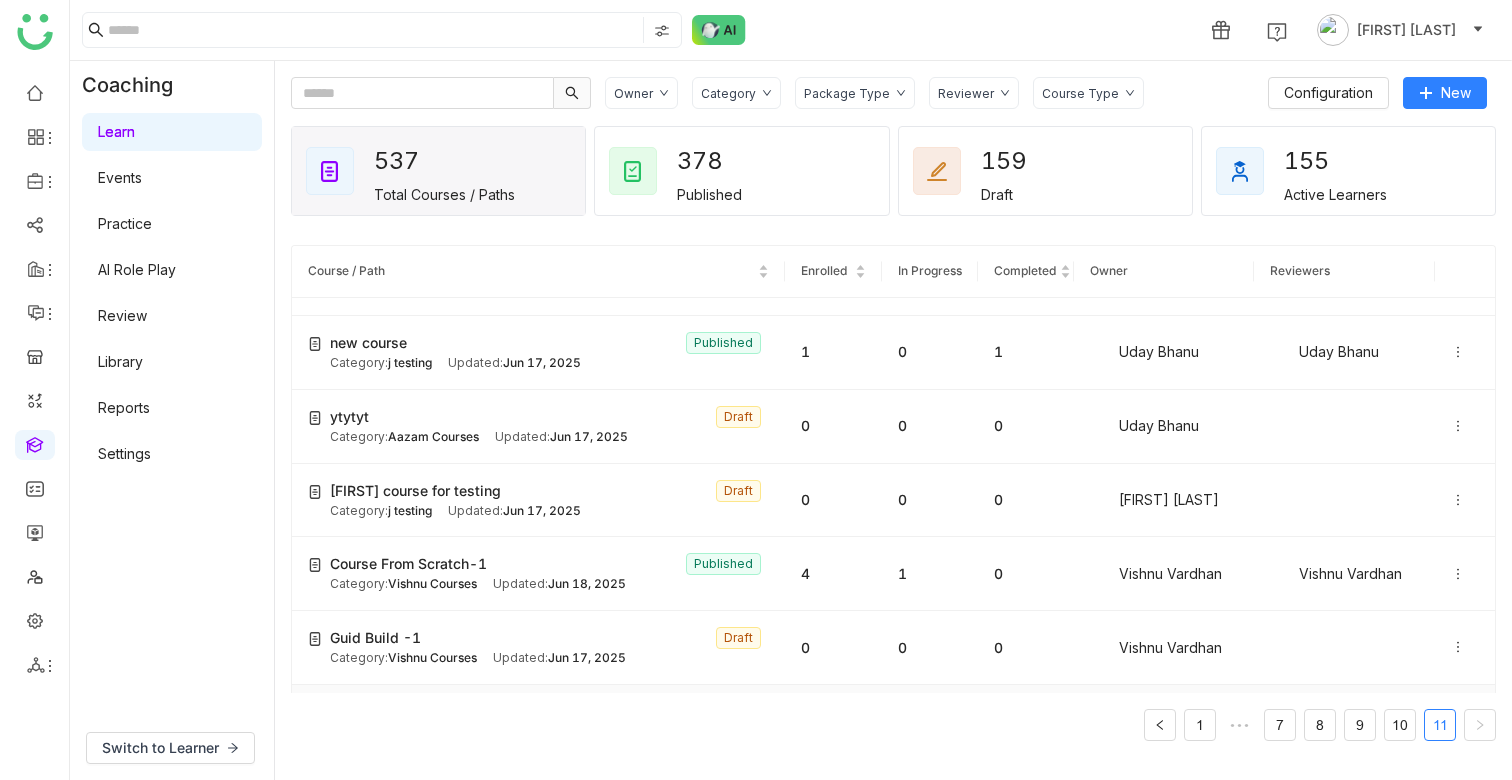 scroll, scrollTop: 0, scrollLeft: 0, axis: both 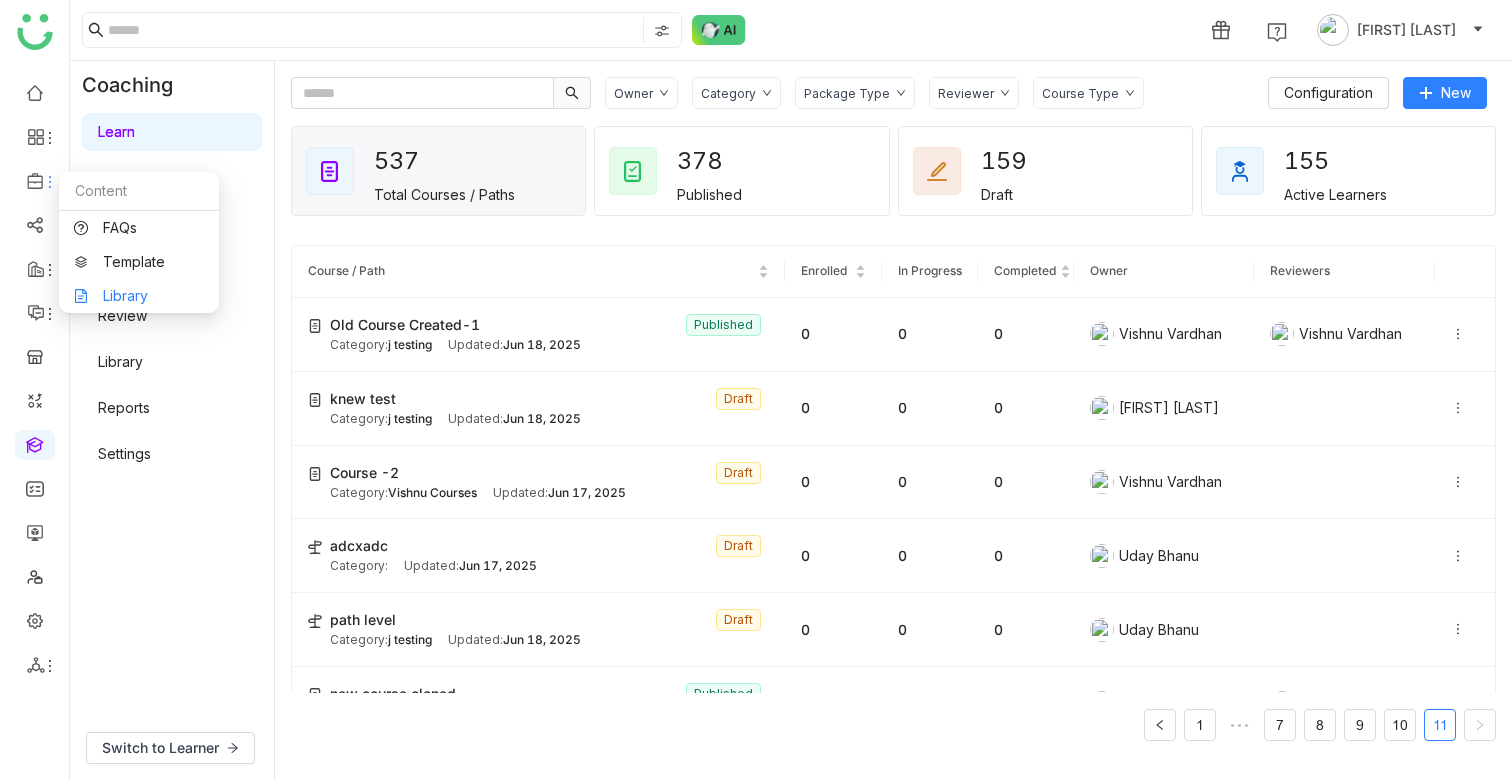 click on "Library" at bounding box center [139, 296] 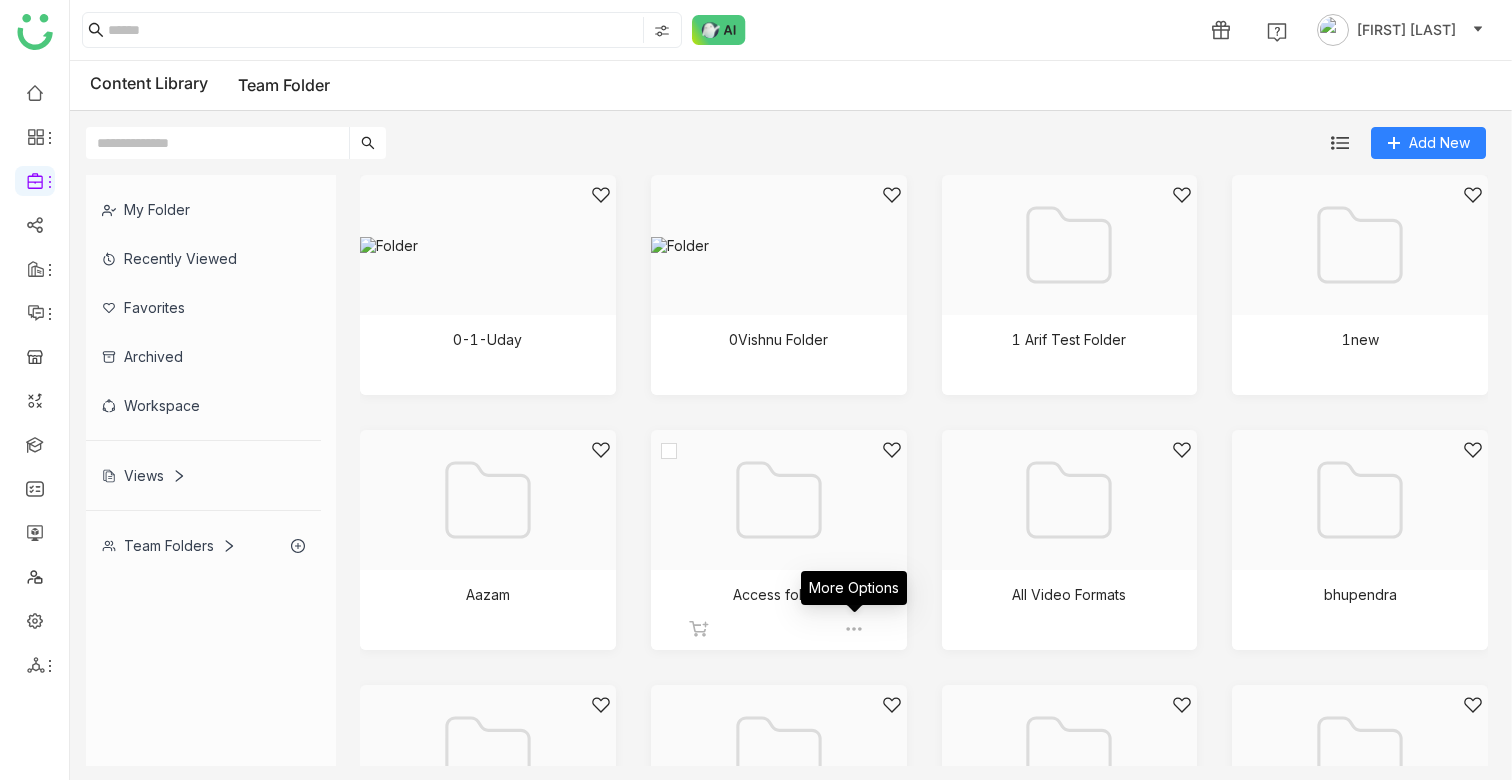 click 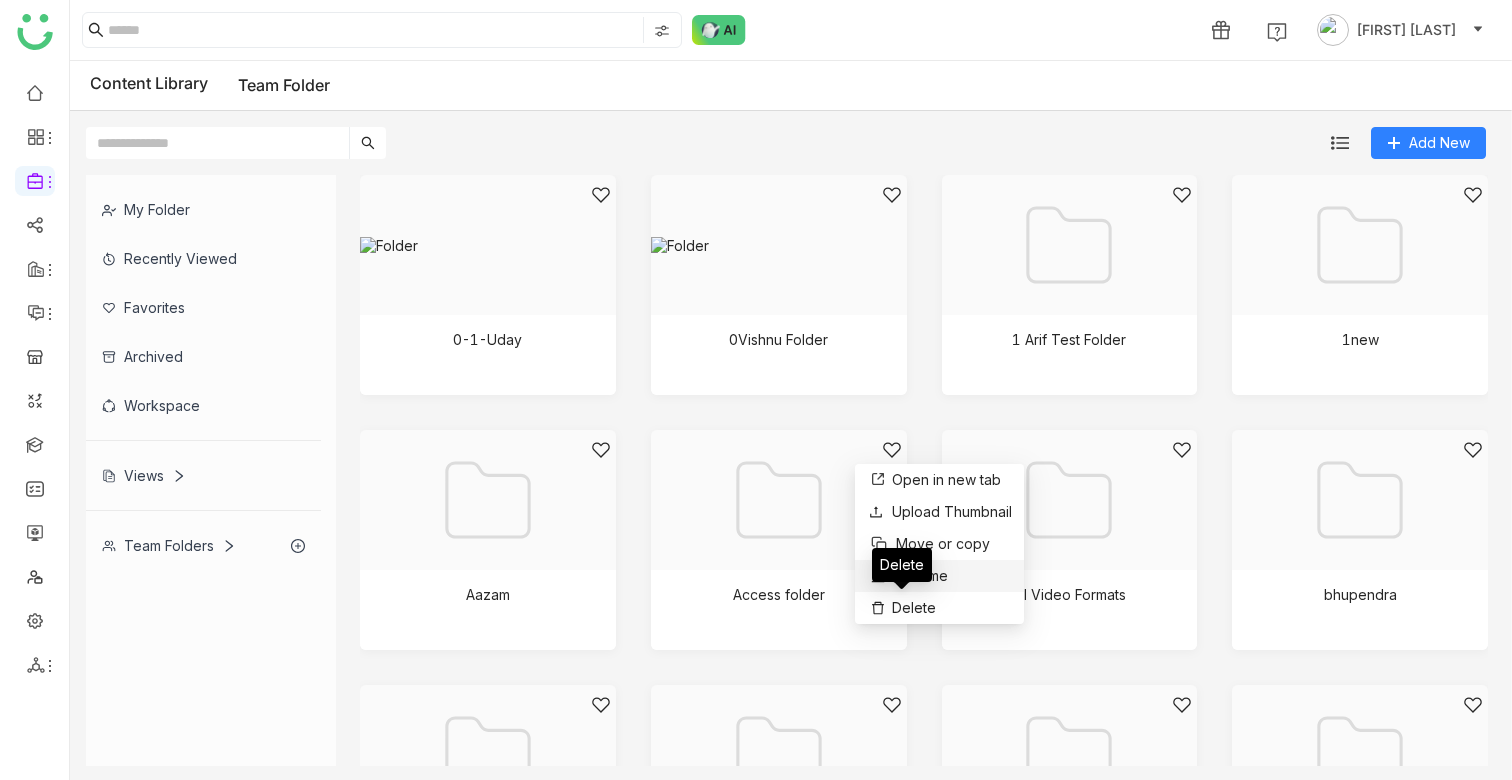 click on "Rename" at bounding box center [921, 576] 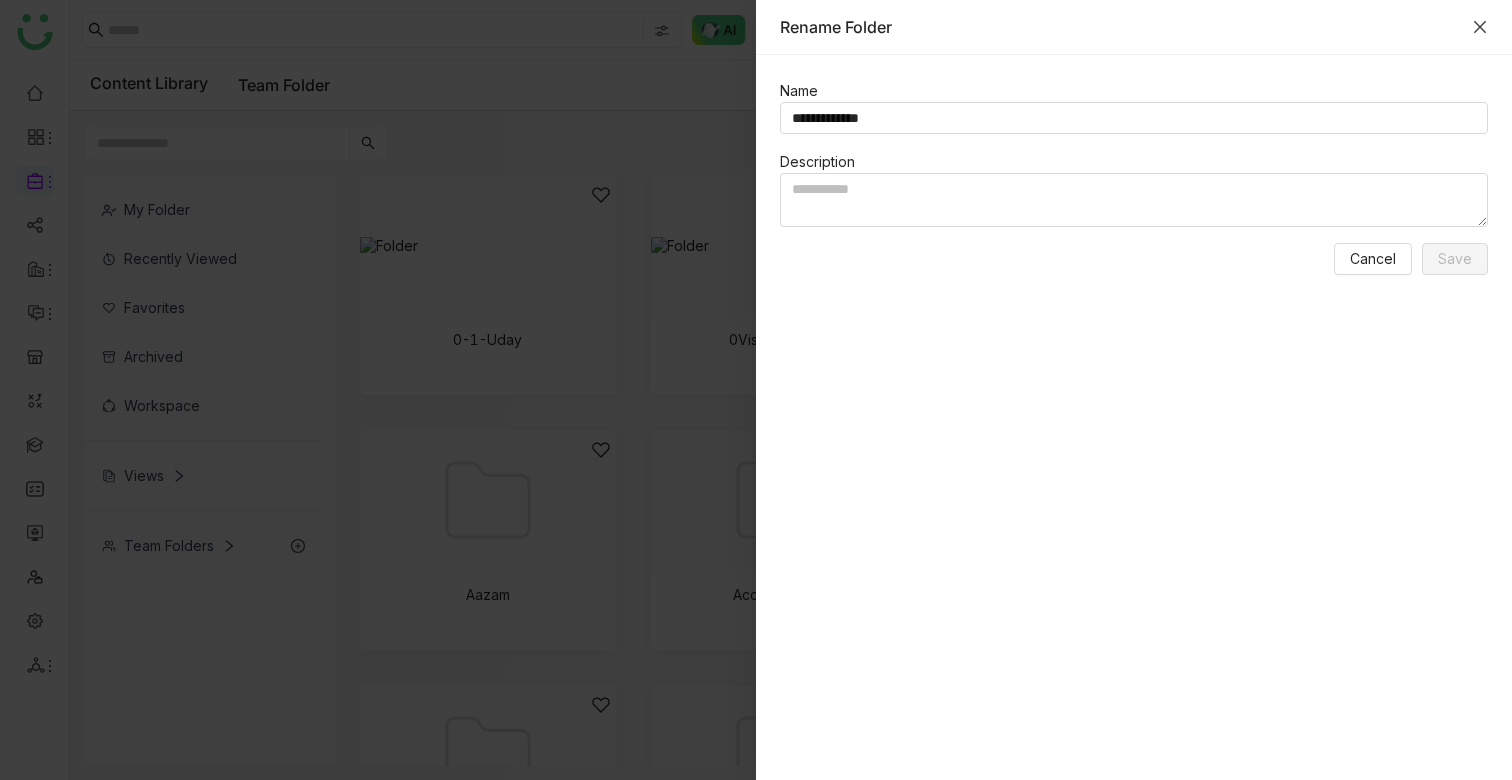 click 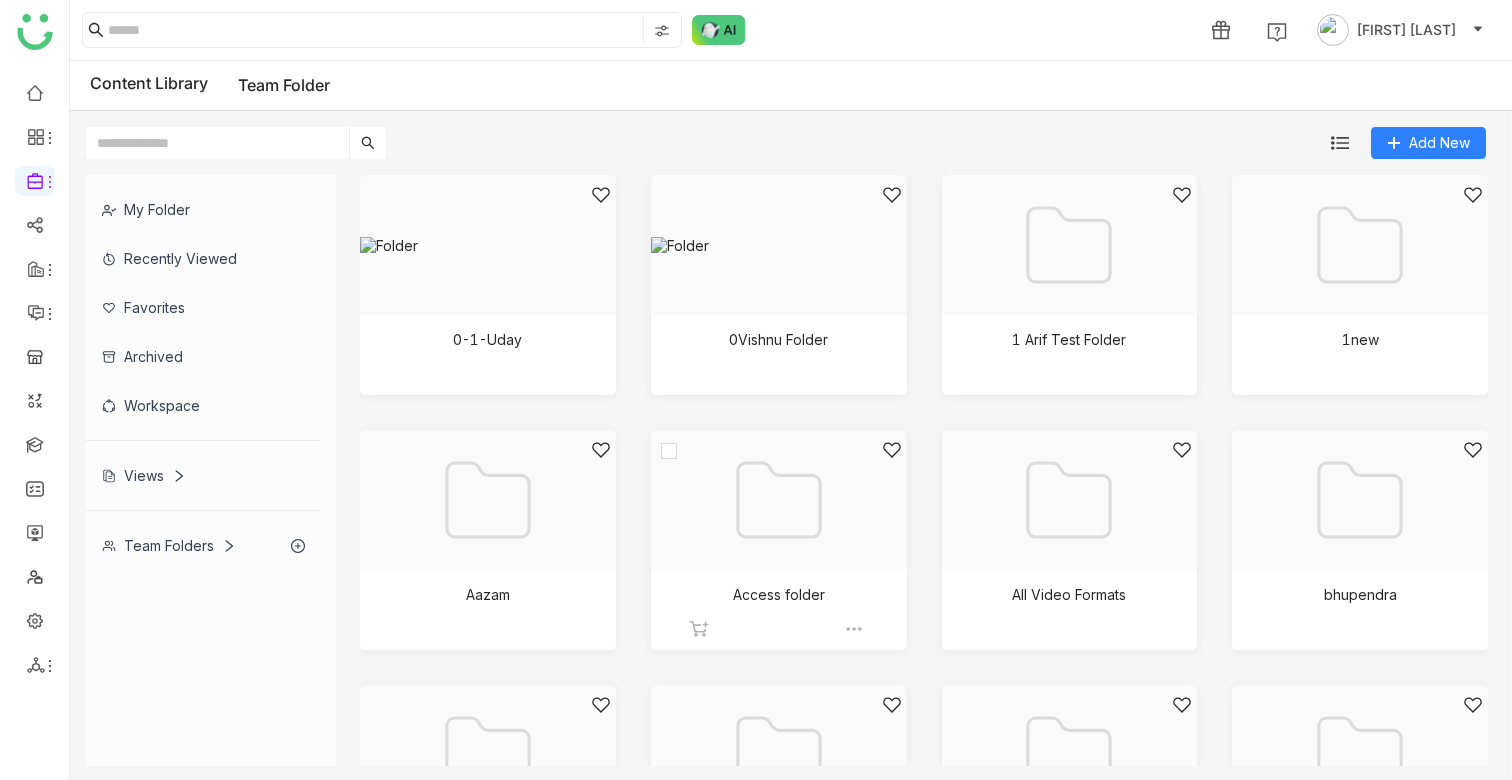 click 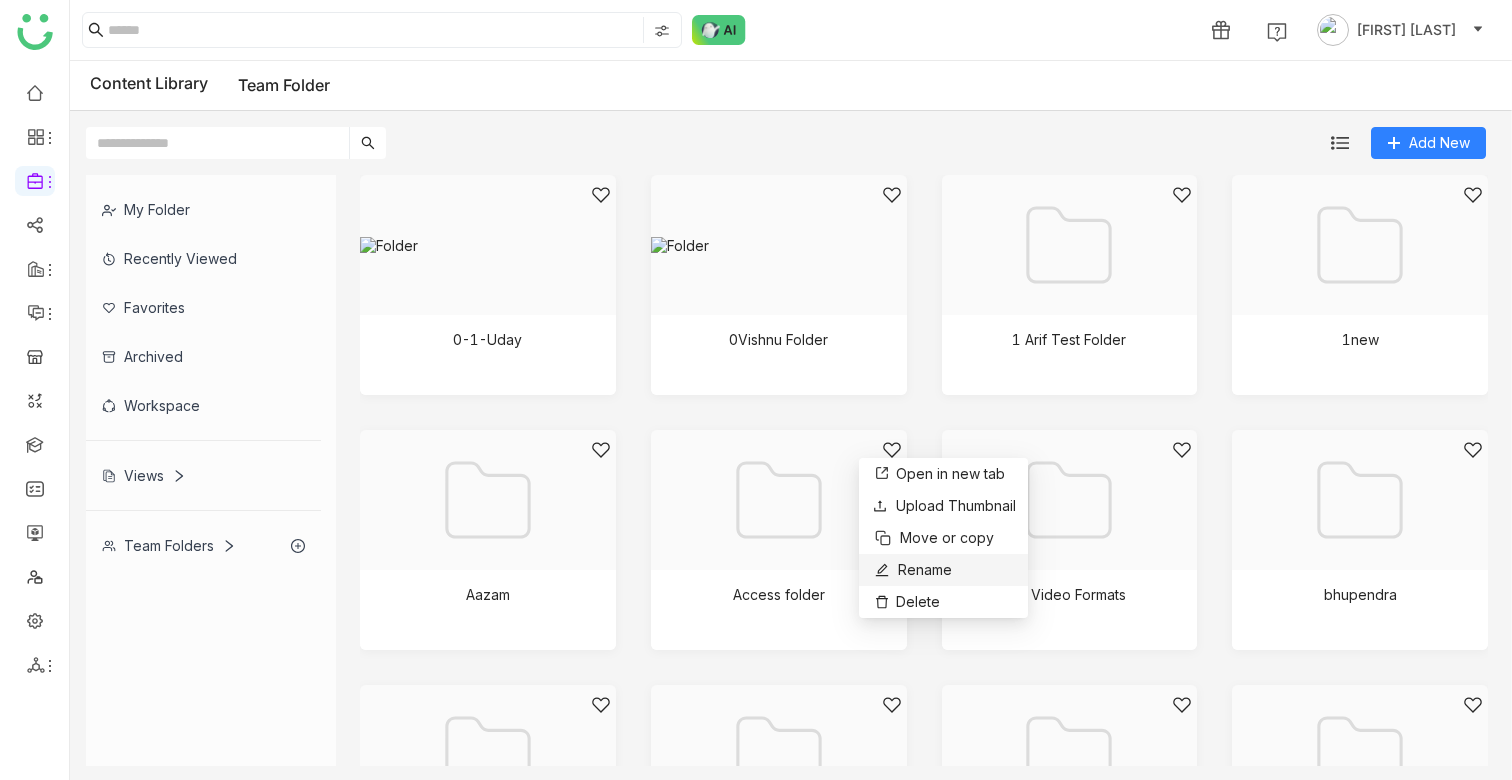 click on "Rename" at bounding box center [925, 570] 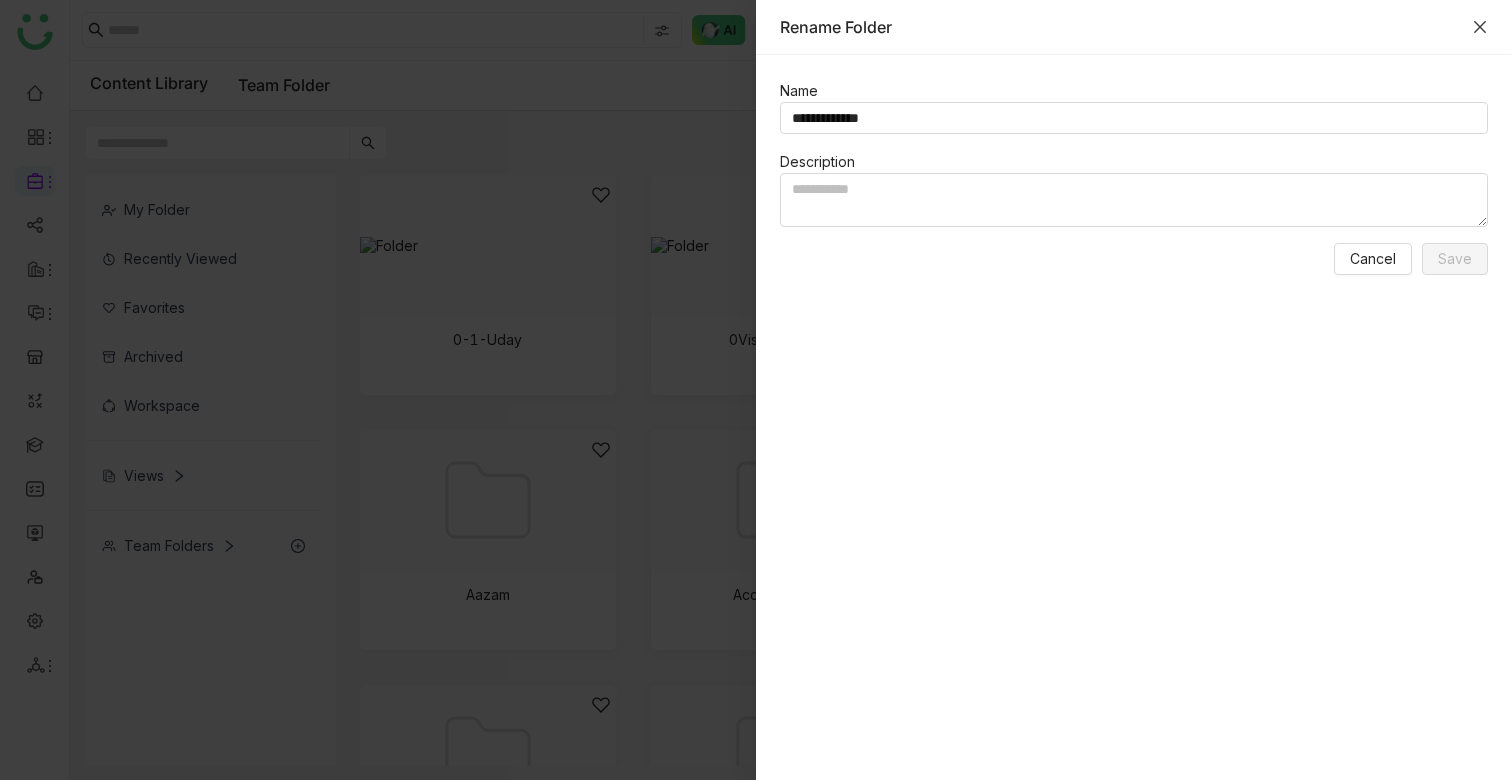 click 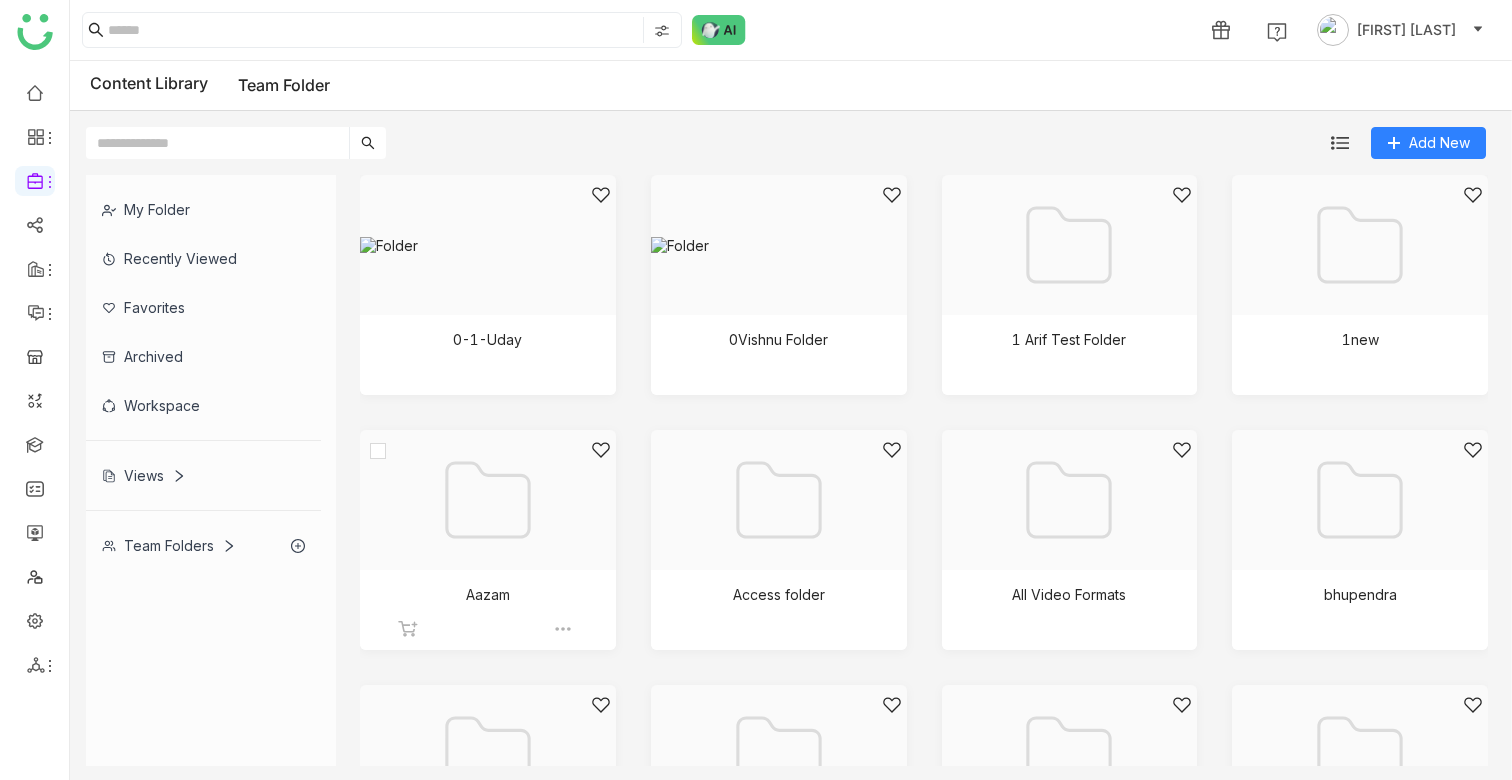 click 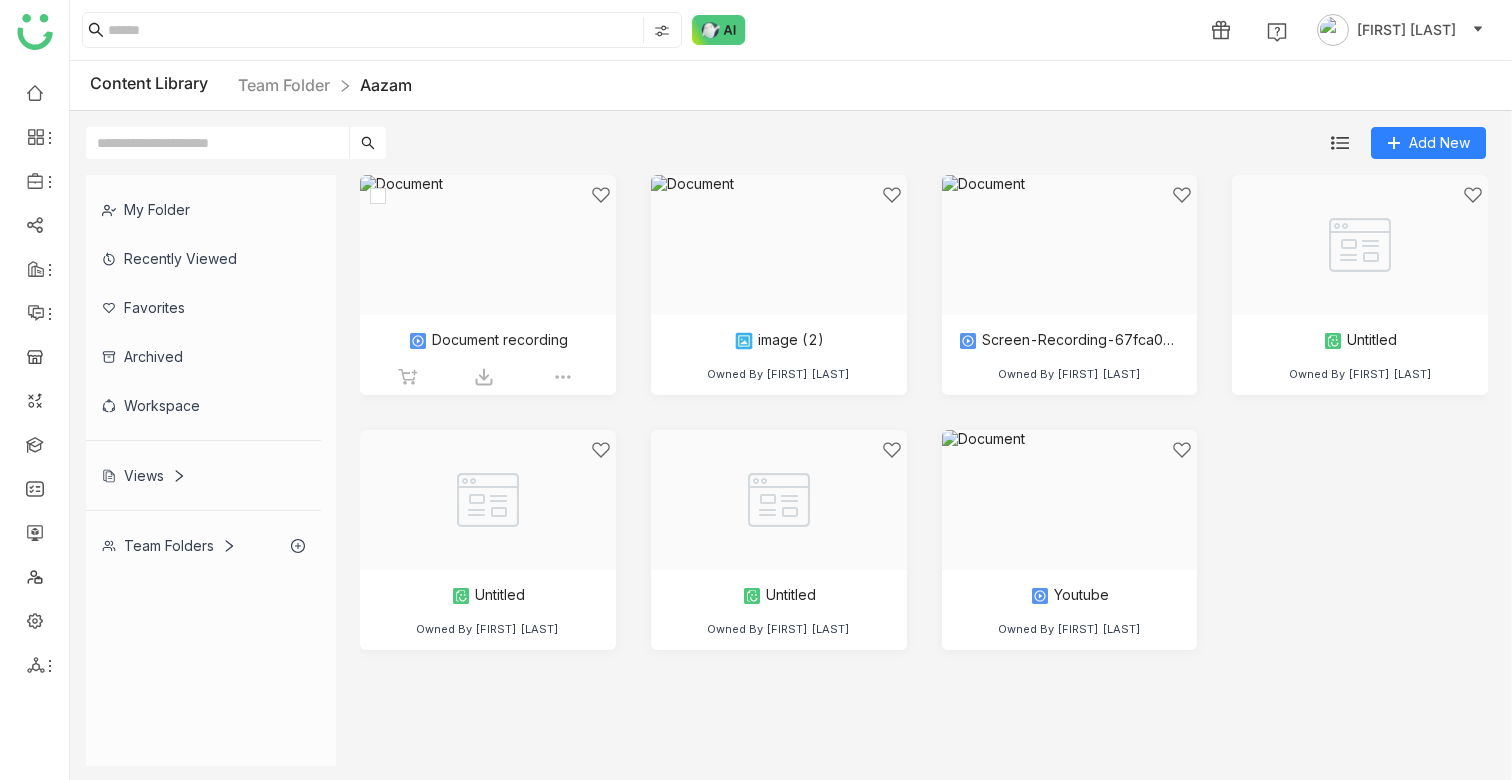 click 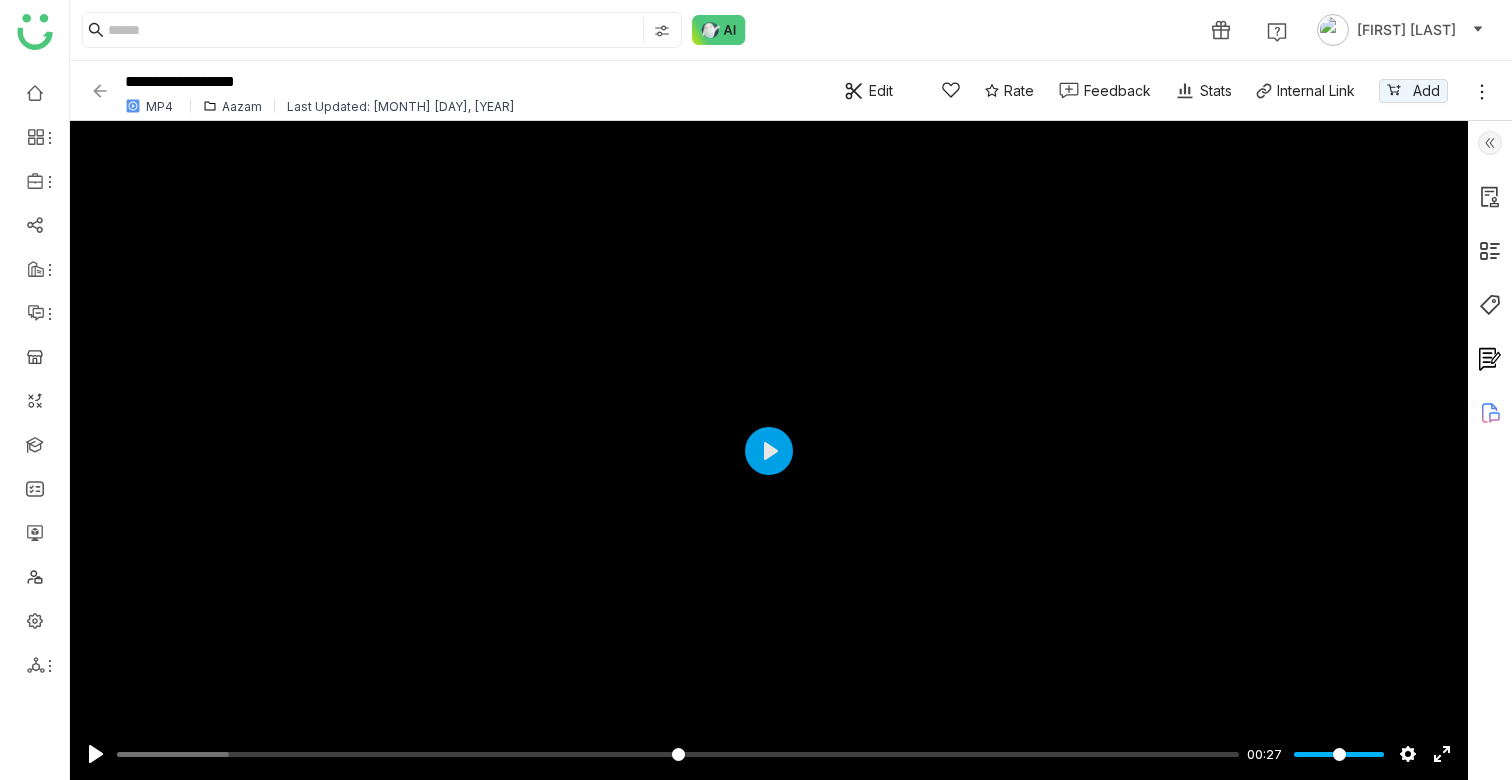 click 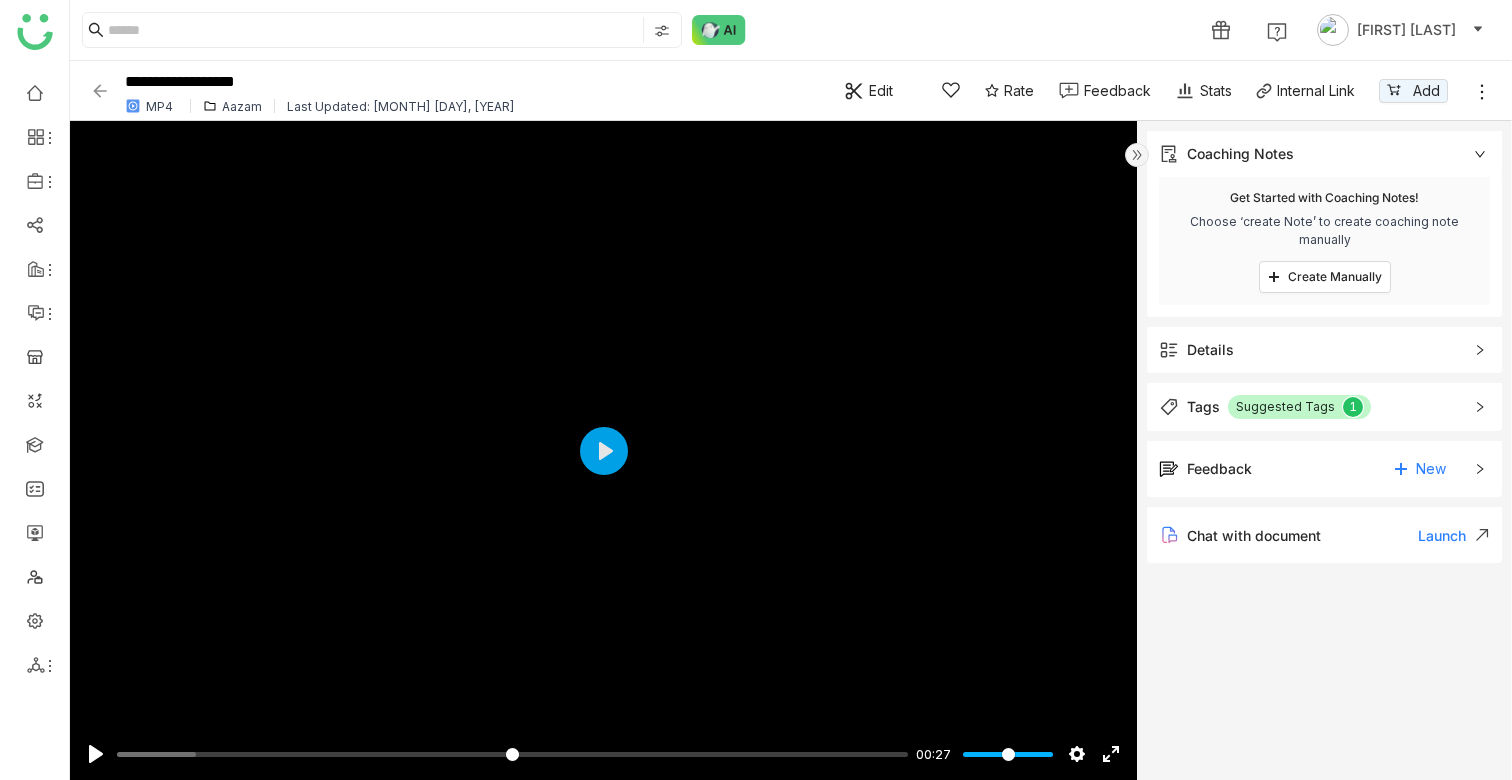 click on "Details" 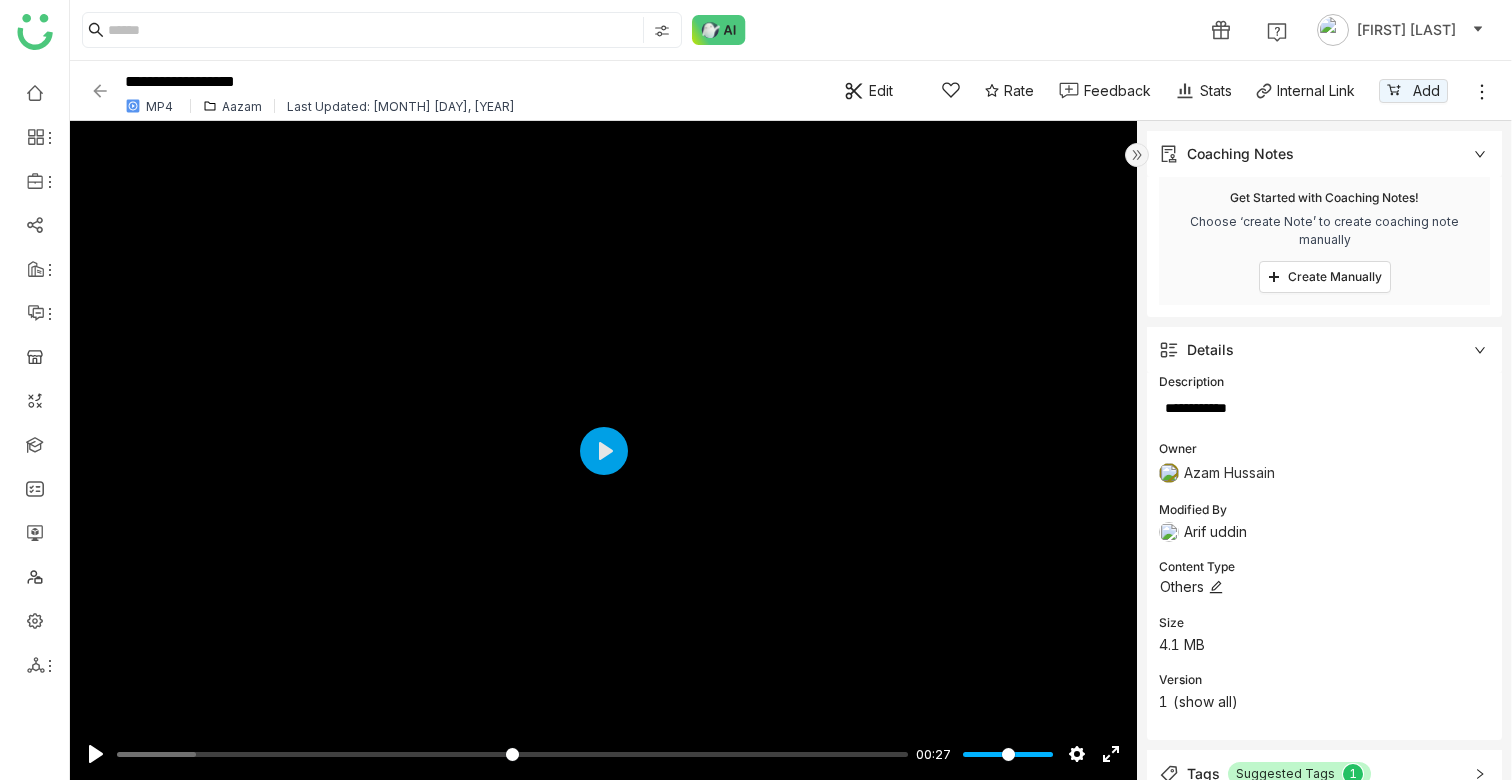 click on "Others" 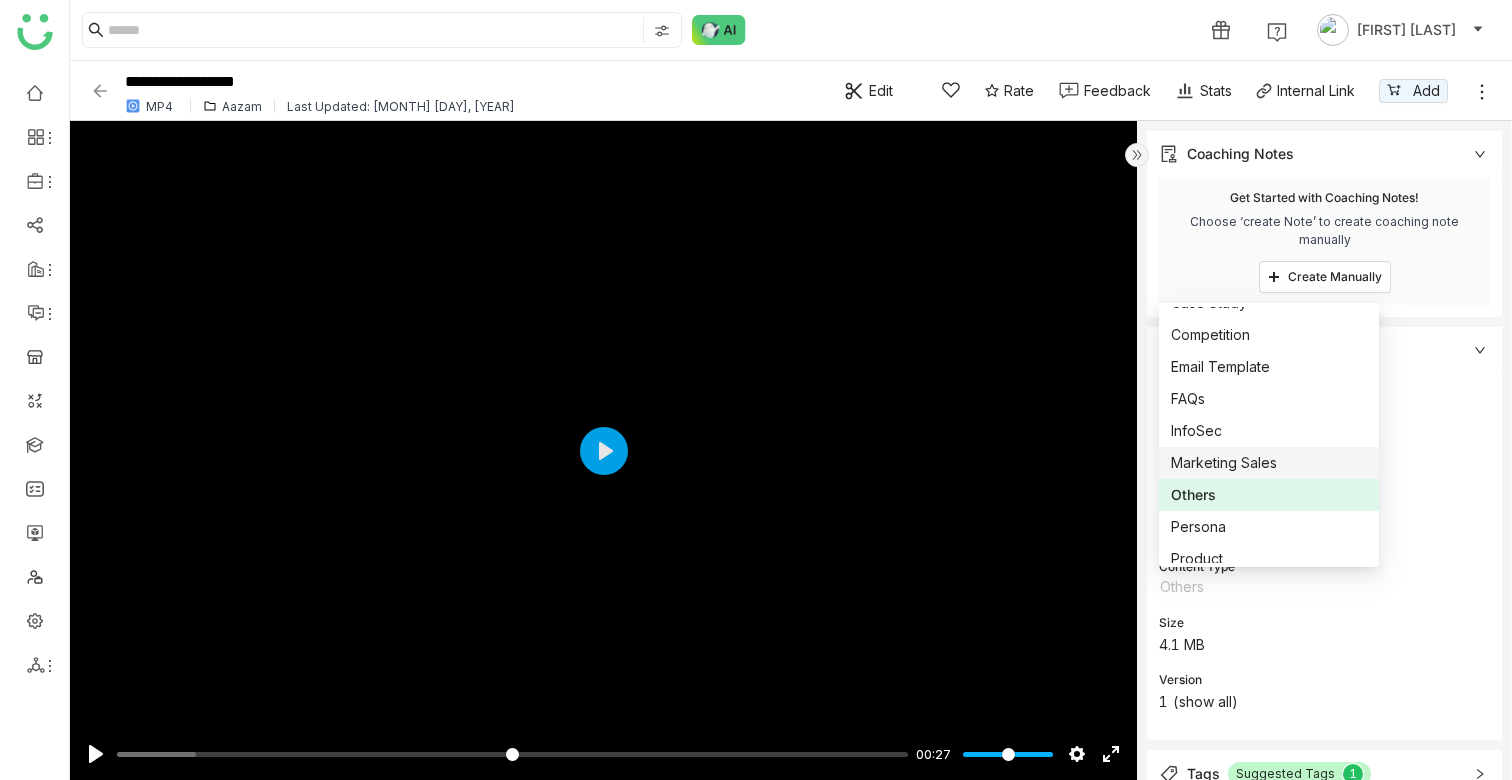 scroll, scrollTop: 0, scrollLeft: 0, axis: both 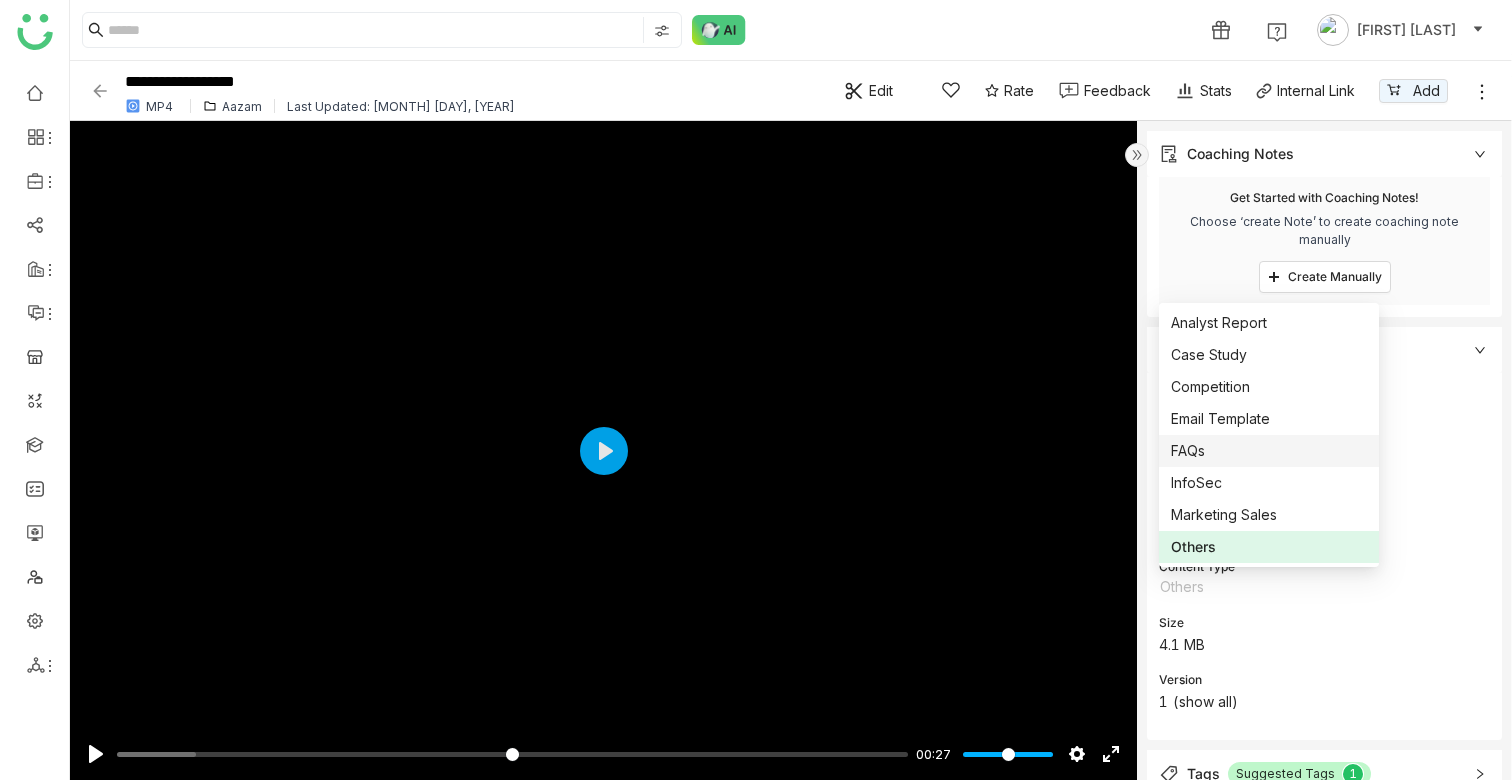 click 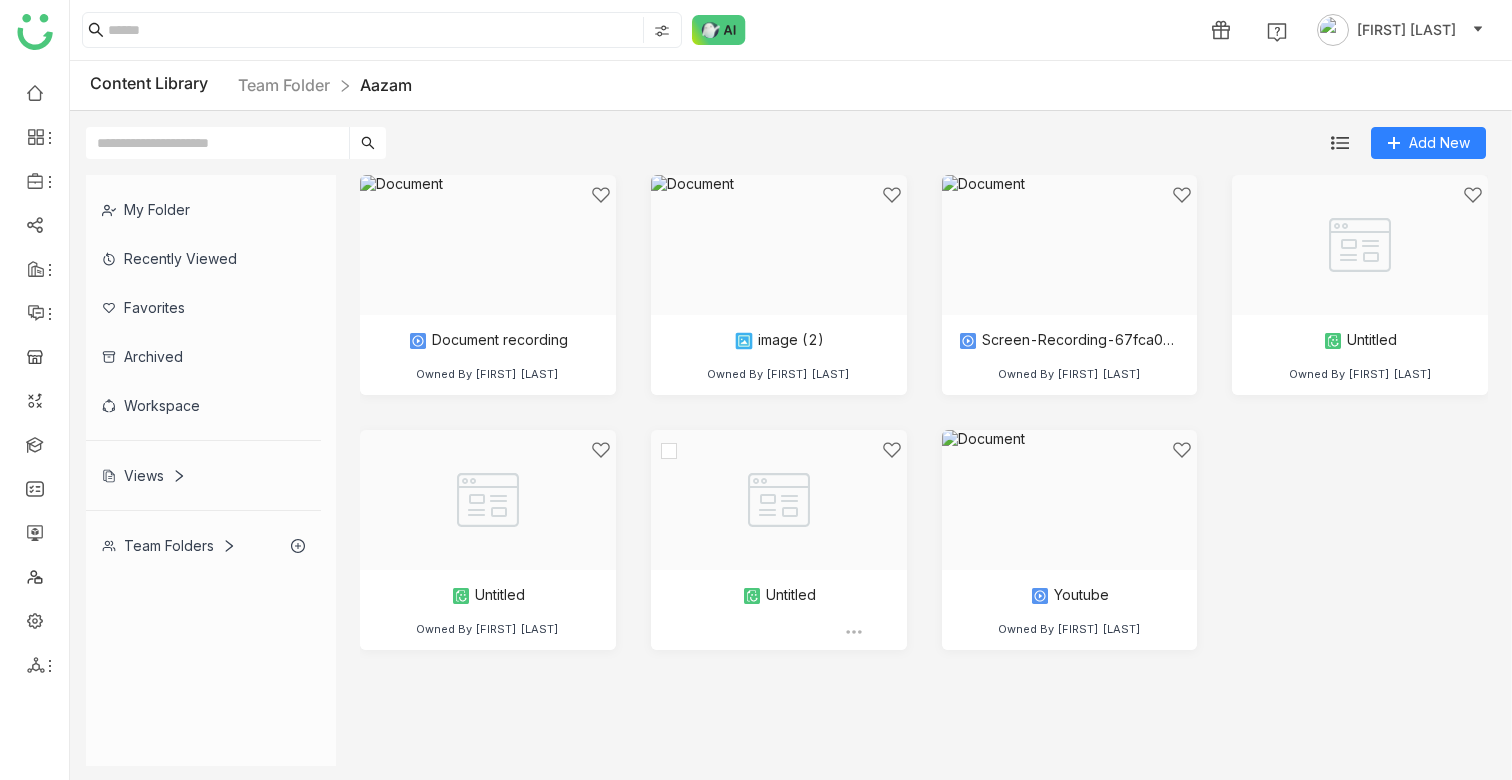 click on "Untitled   Owned By [FIRST] [LAST]" 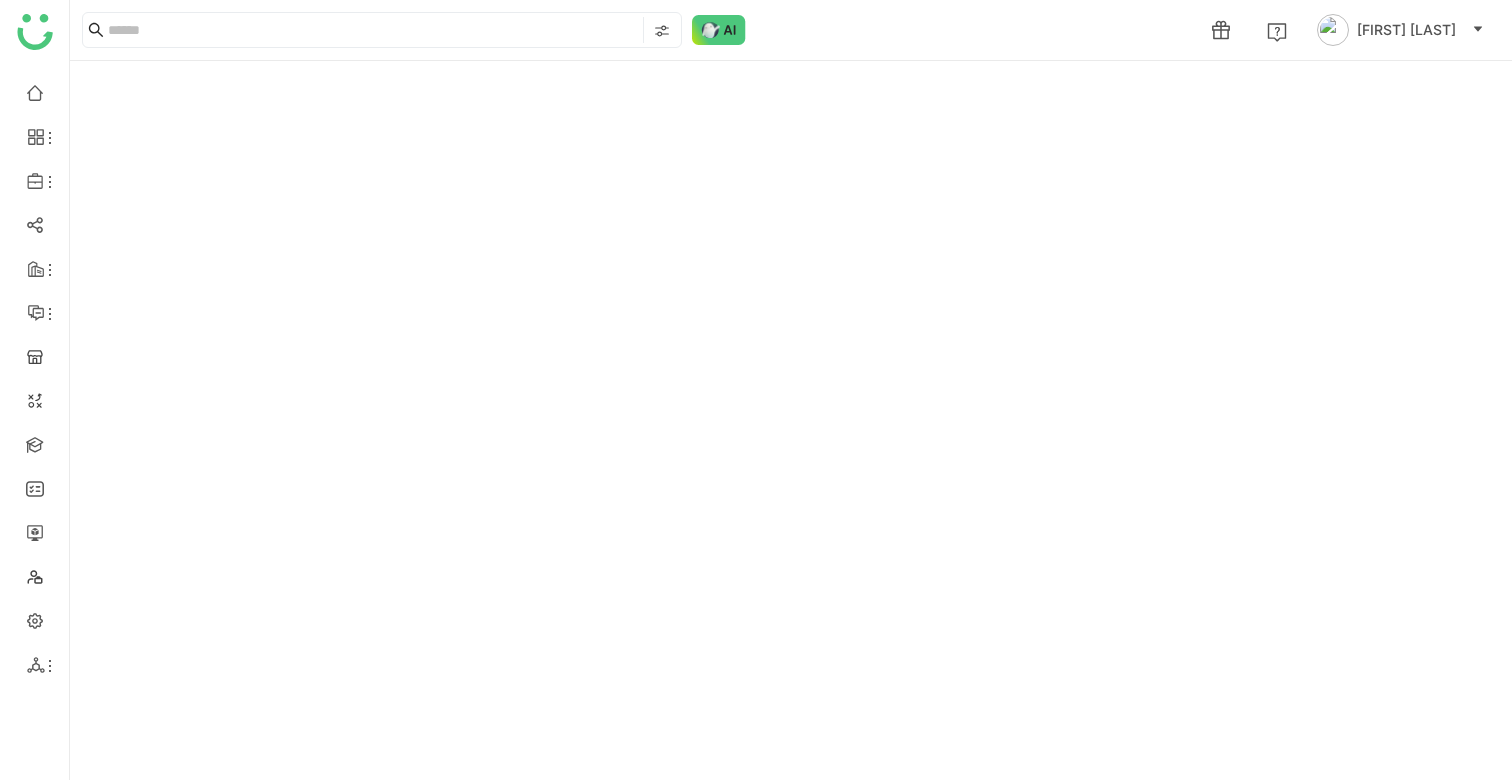 click 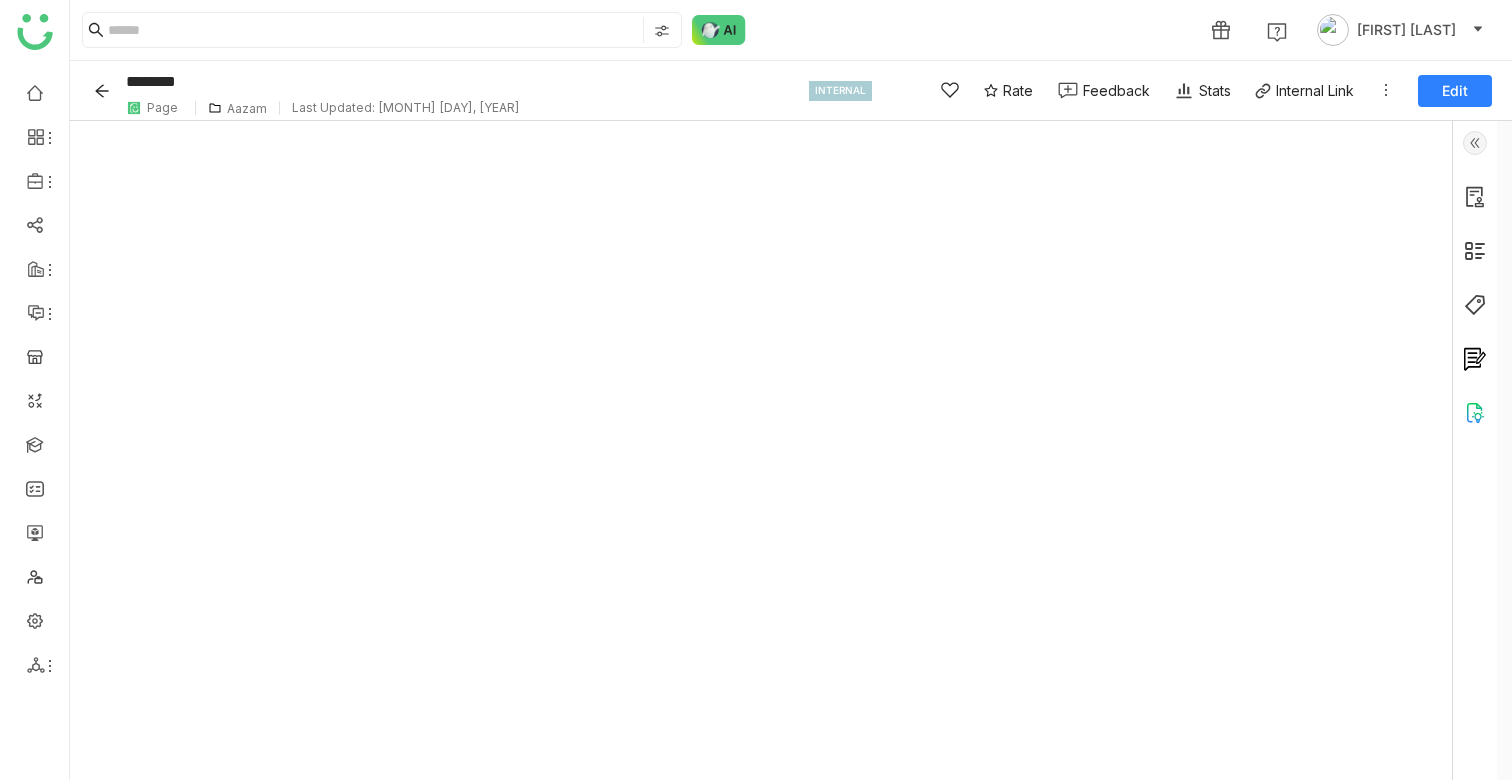 click 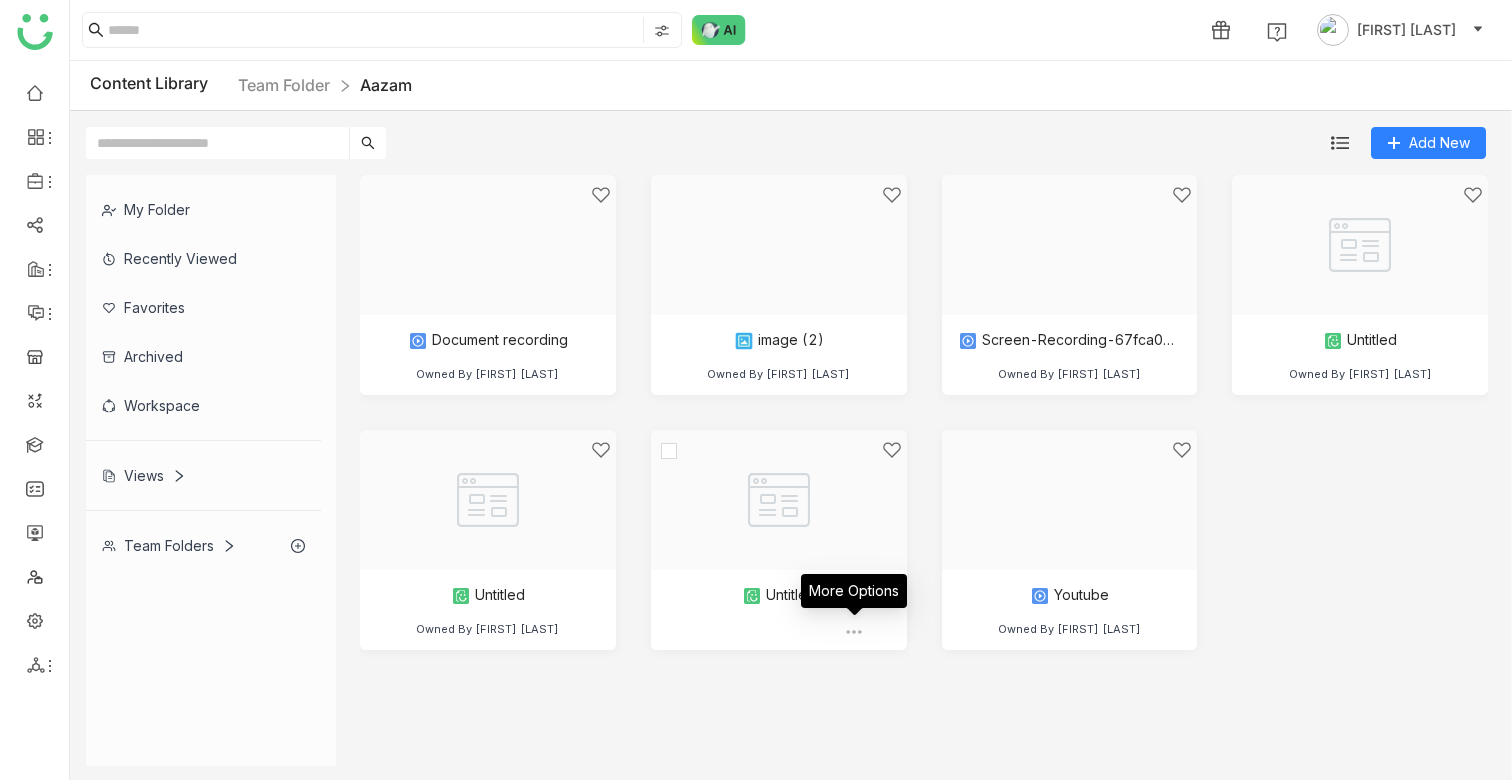 click 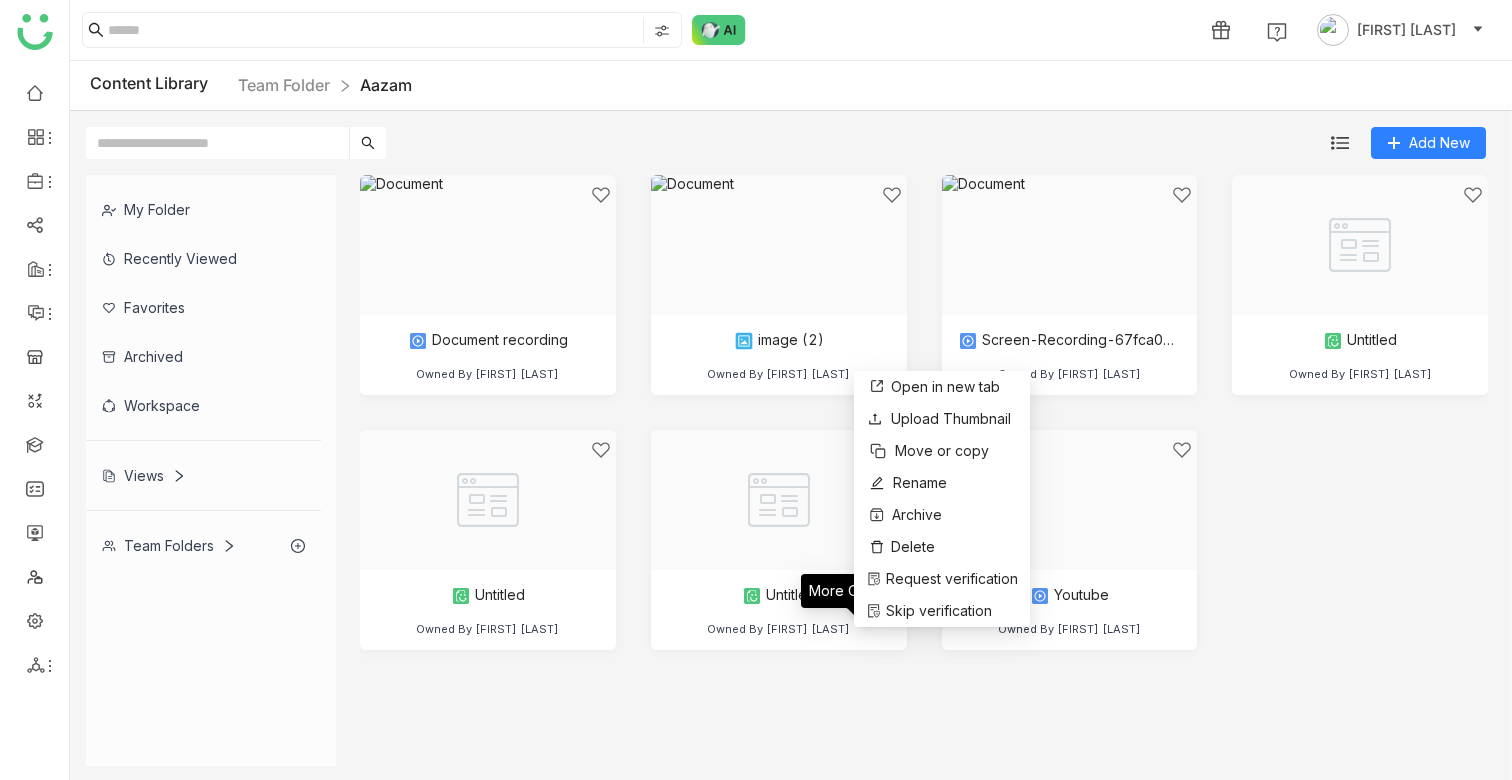 click on "Document recording   Owned By [FIRST] [LAST]   image (2)   Owned By [FIRST] [LAST]   Screen-Recording-67fca03609d6616490fbdae8 (1) (1)   Owned By [FIRST] [LAST]   Untitled   Owned By [FIRST] [LAST]   Untitled   Owned By [FIRST] [LAST]   Untitled   Owned By [FIRST] [LAST]   Youtube   Owned By [FIRST] [LAST]" 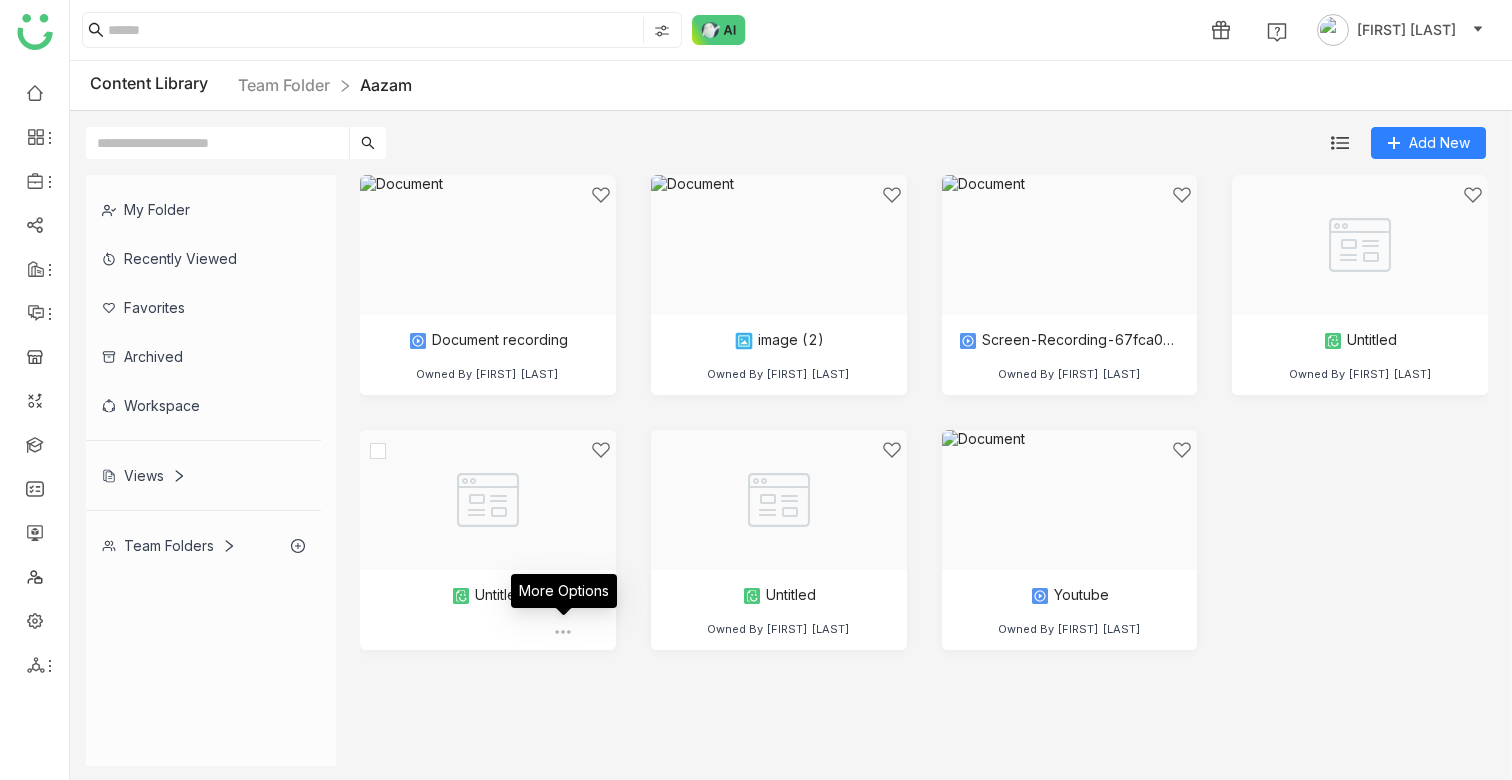click 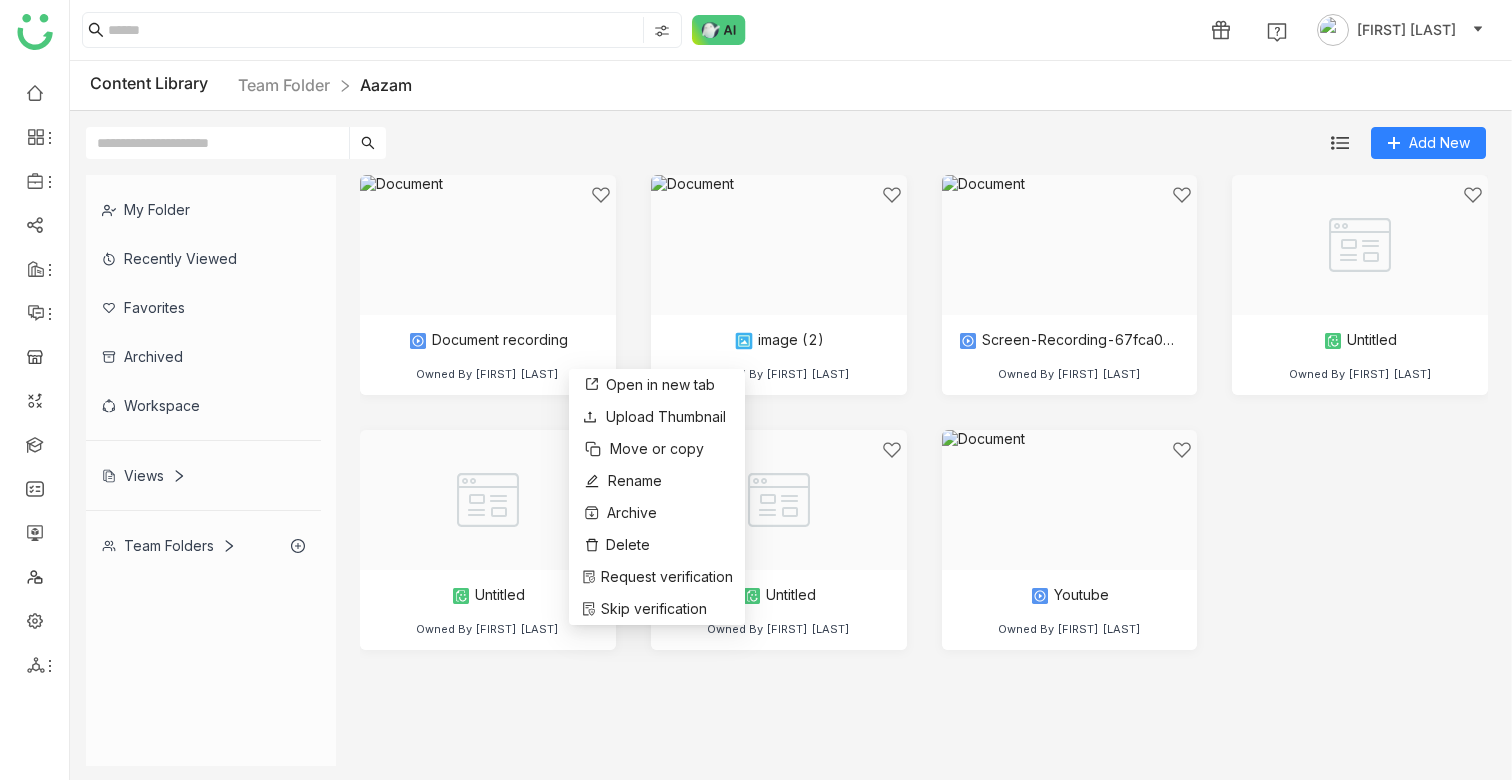 click on "Document recording   Owned By [FIRST] [LAST]   image (2)   Owned By [FIRST] [LAST]   Screen-Recording-67fca03609d6616490fbdae8 (1) (1)   Owned By [FIRST] [LAST]   Untitled   Owned By [FIRST] [LAST]   Untitled   Owned By [FIRST] [LAST]   Untitled   Owned By [FIRST] [LAST]   Youtube   Owned By [FIRST] [LAST]" 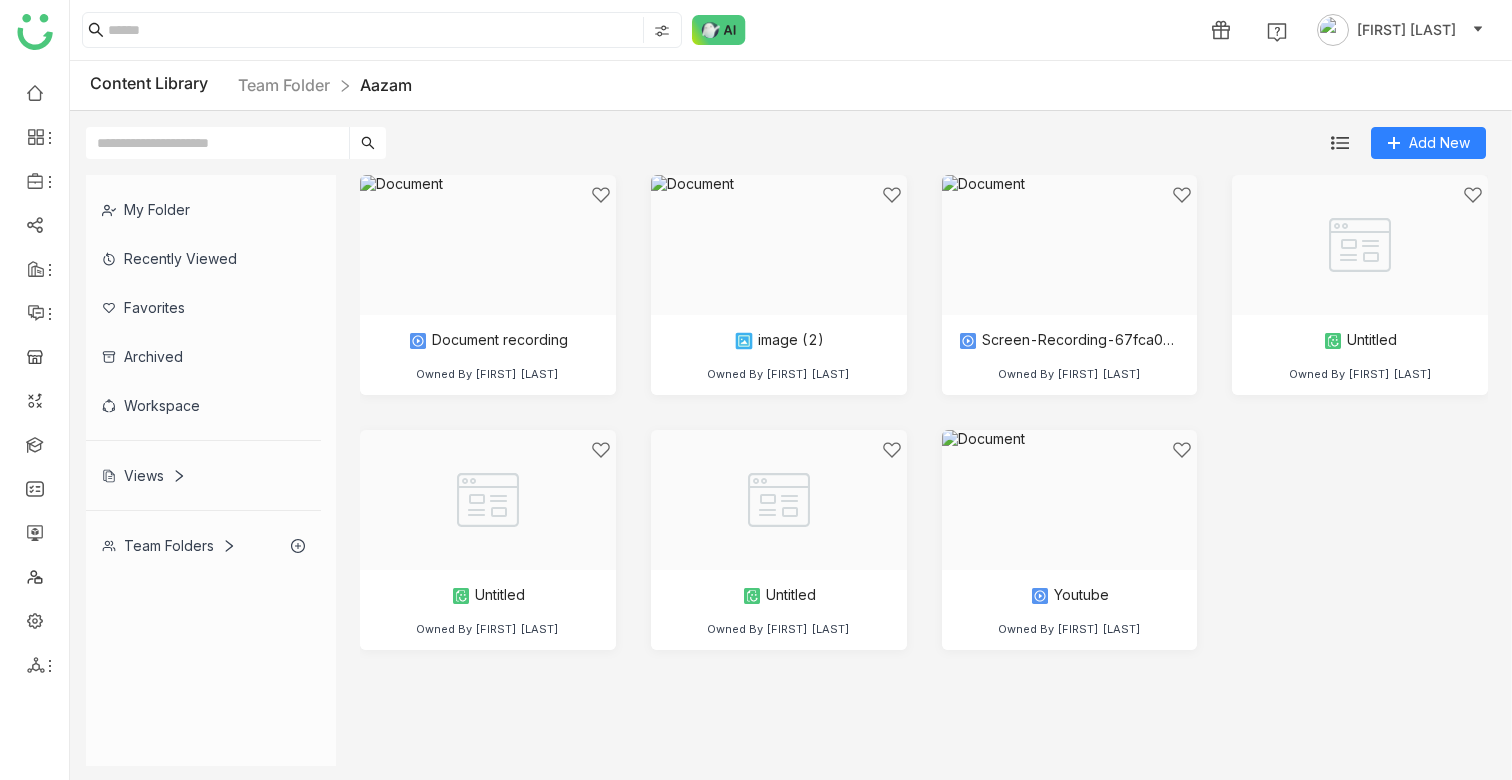click on "Team Folders" 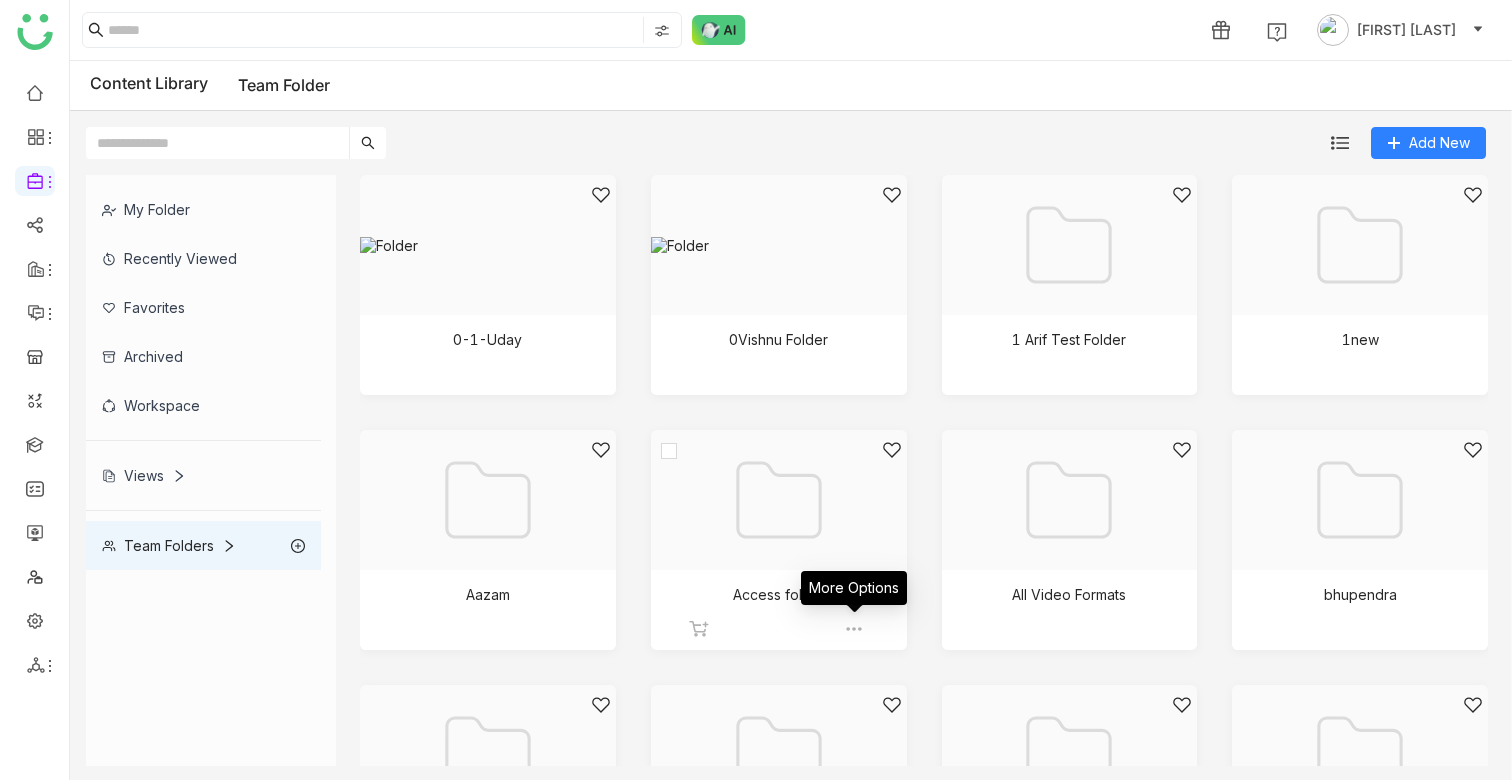 click 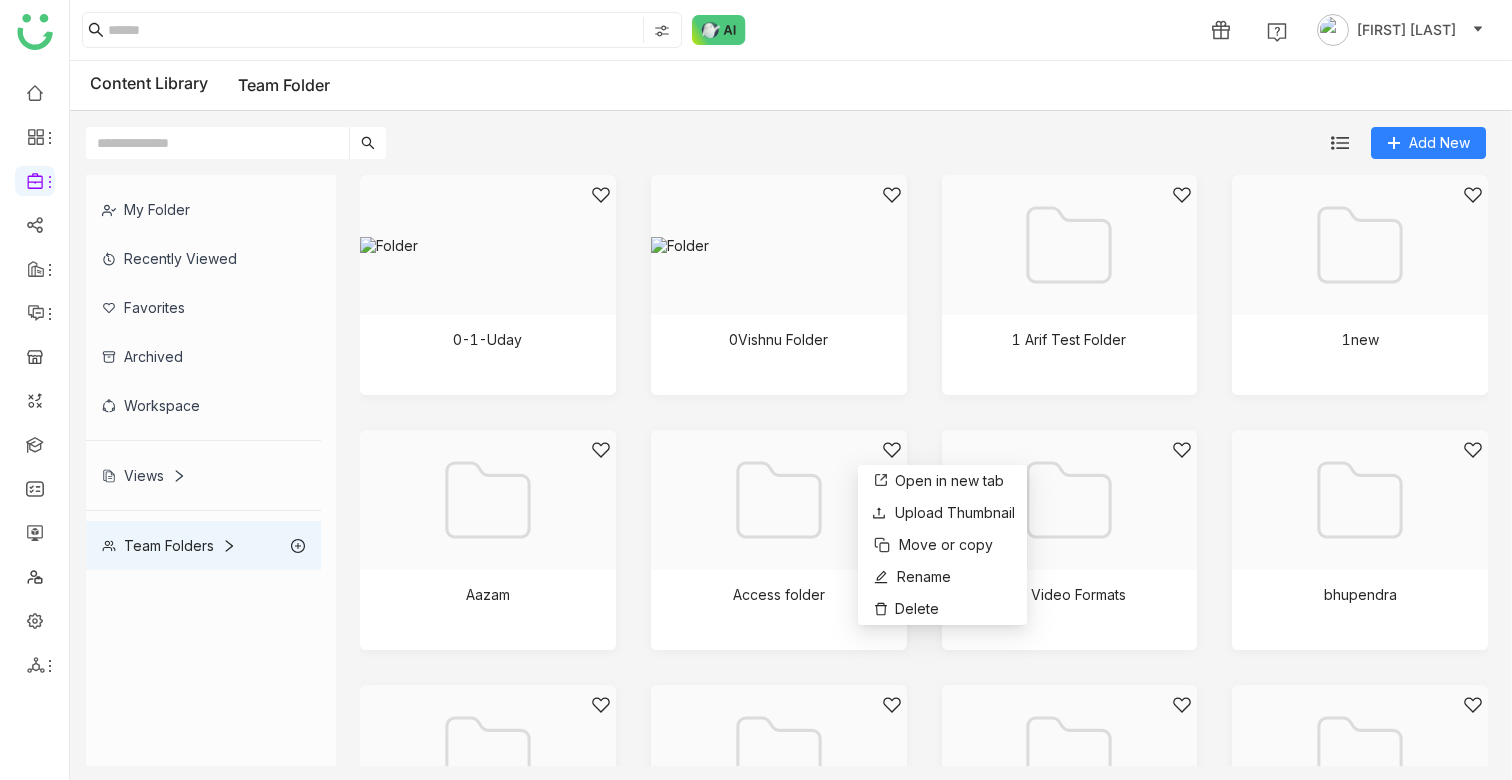 click on "0-1-[FIRST]   0[FIRST] Folder   1 [FIRST] Test Folder   1new   [FIRST]   [FIRST] Folder   Folder Name Bug   Good Thumbnail   google-drive-testing   [FIRST]   📚 Machine Learning   onedrive-testing   [FIRST]   sharepoint-testing   [FIRST]   Testing Folder   [FIRST]   Web Content   wikihow-articles" 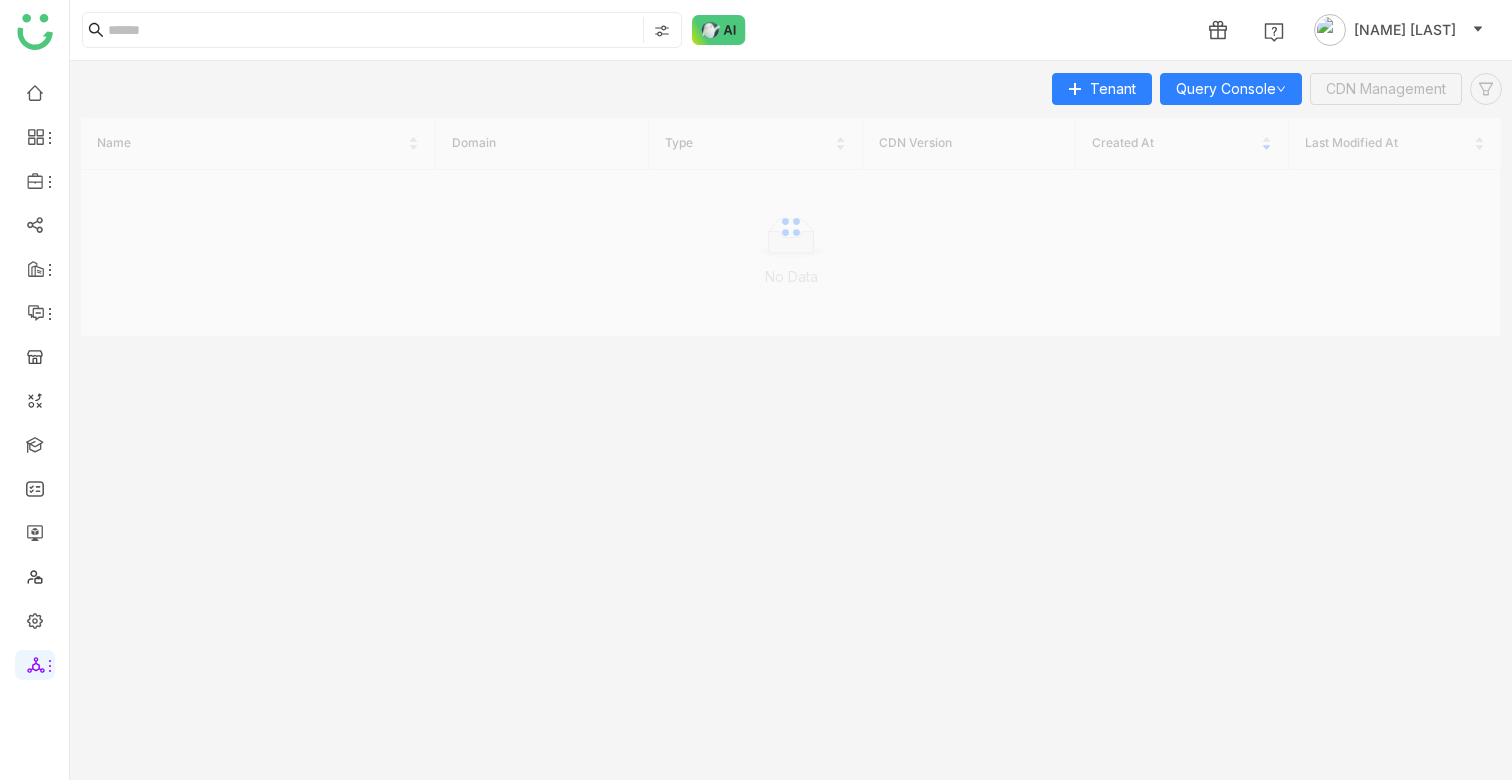 scroll, scrollTop: 0, scrollLeft: 0, axis: both 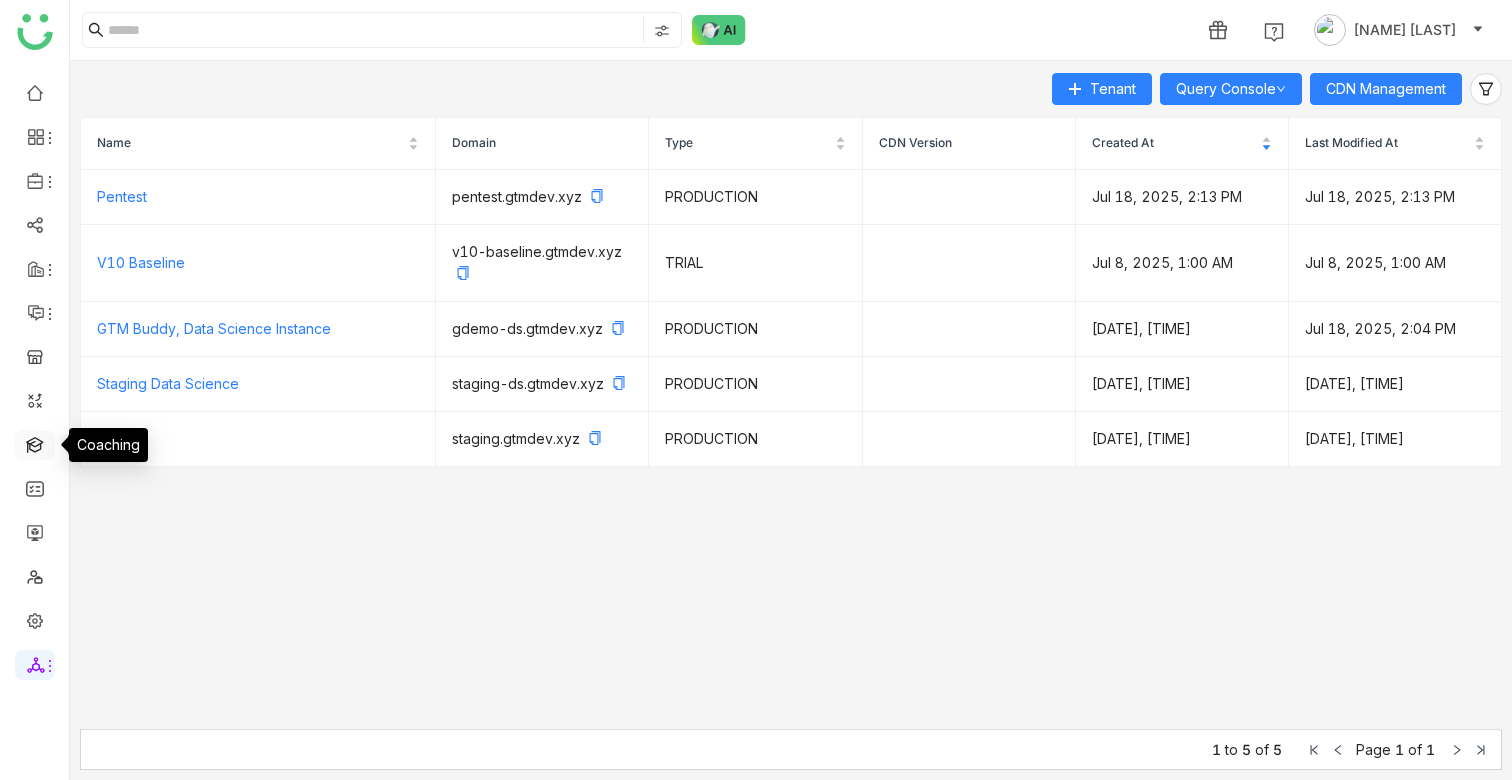 click at bounding box center (35, 443) 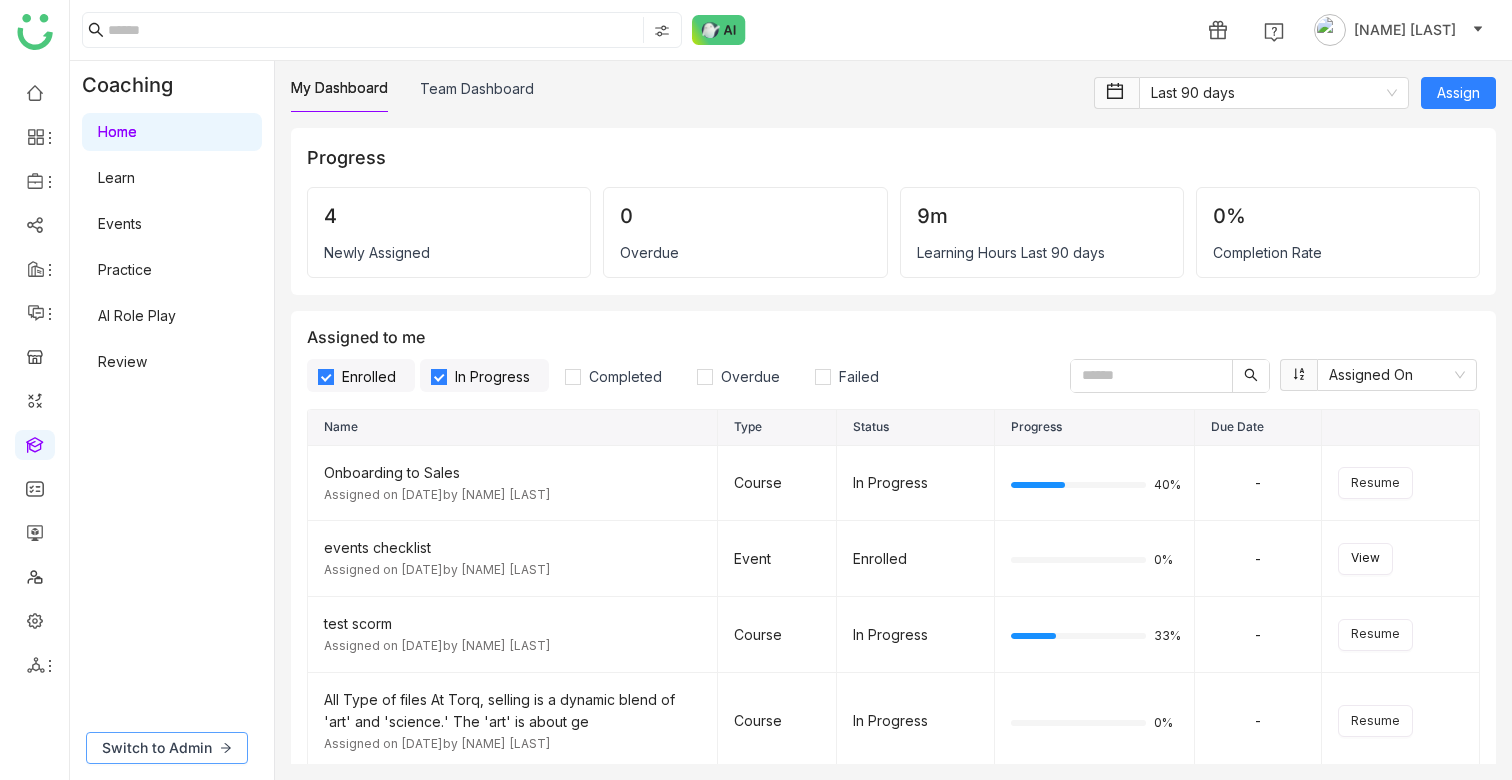 click on "Switch to Admin" 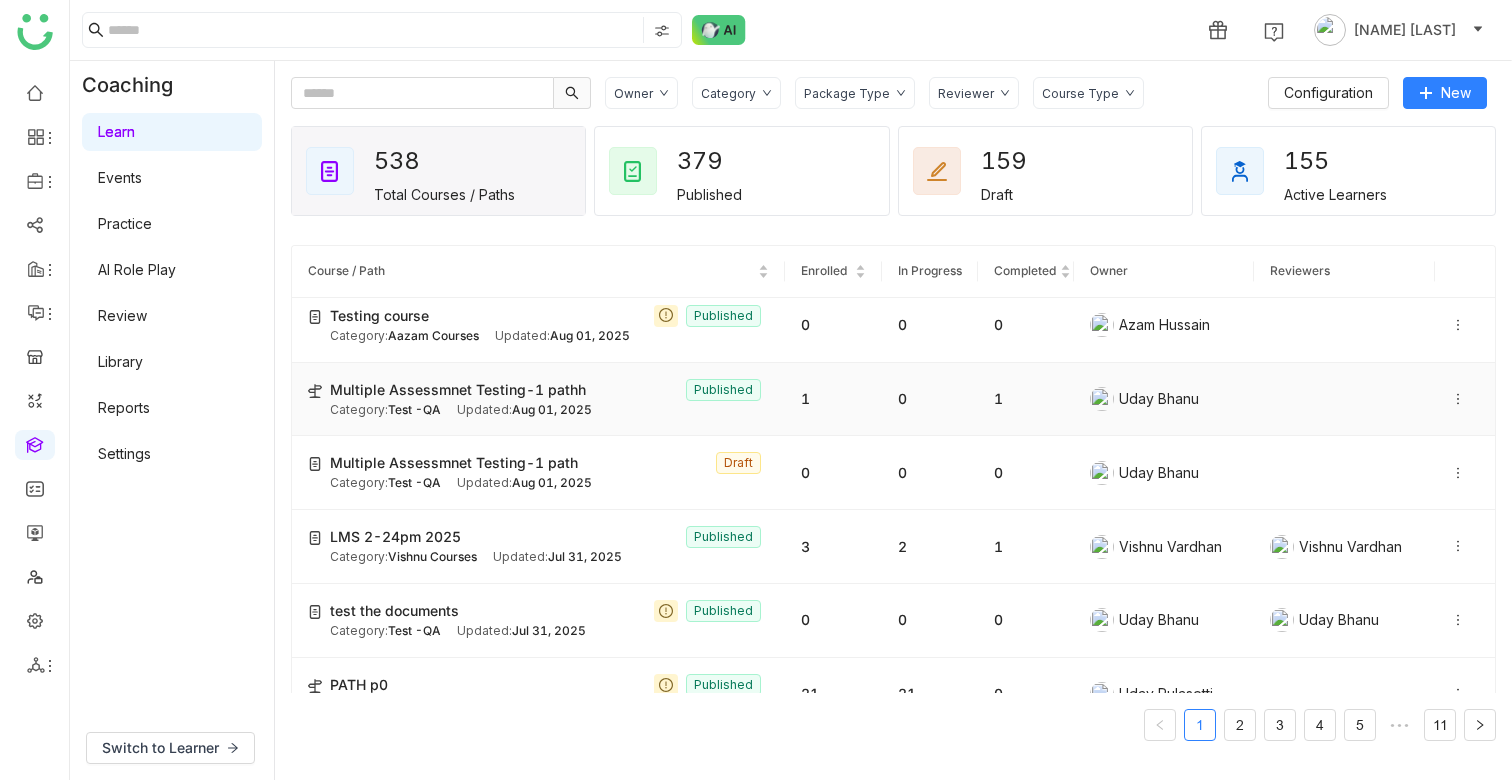 scroll, scrollTop: 84, scrollLeft: 0, axis: vertical 